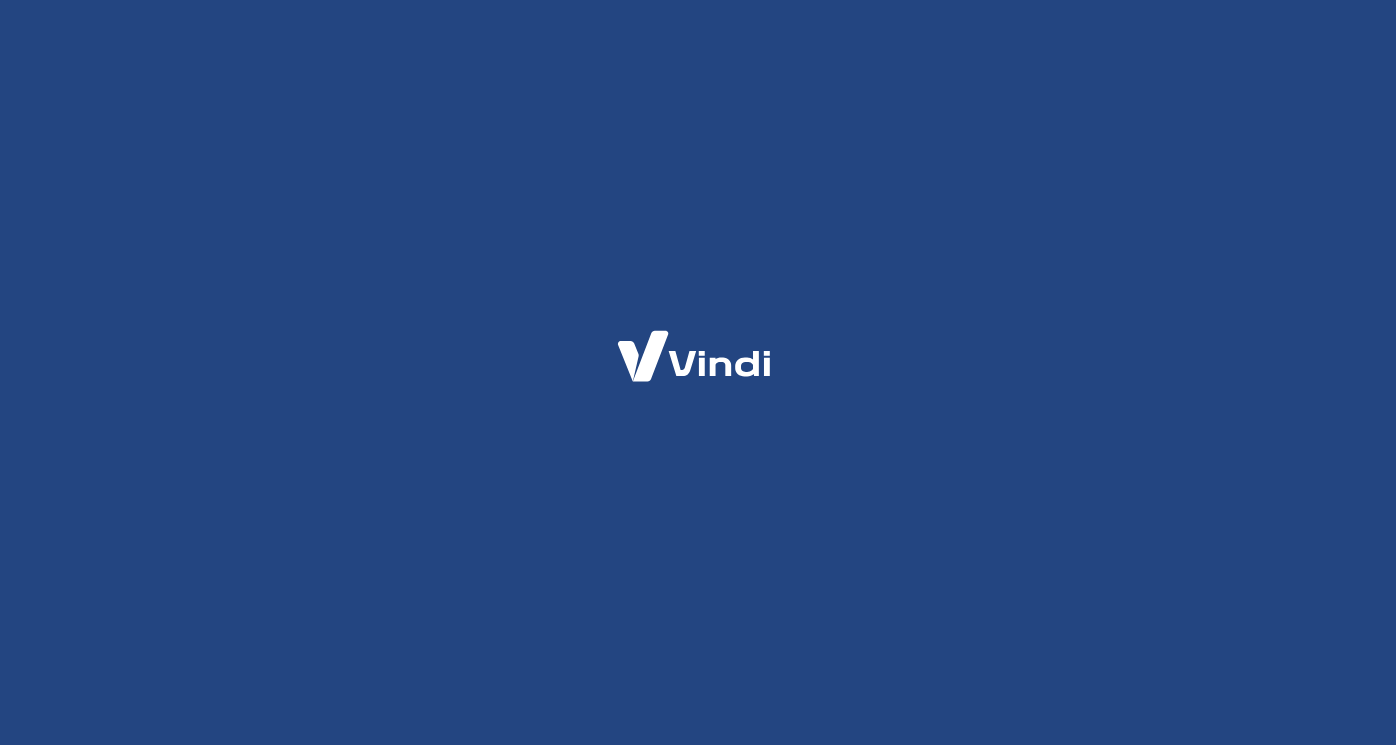 scroll, scrollTop: 0, scrollLeft: 0, axis: both 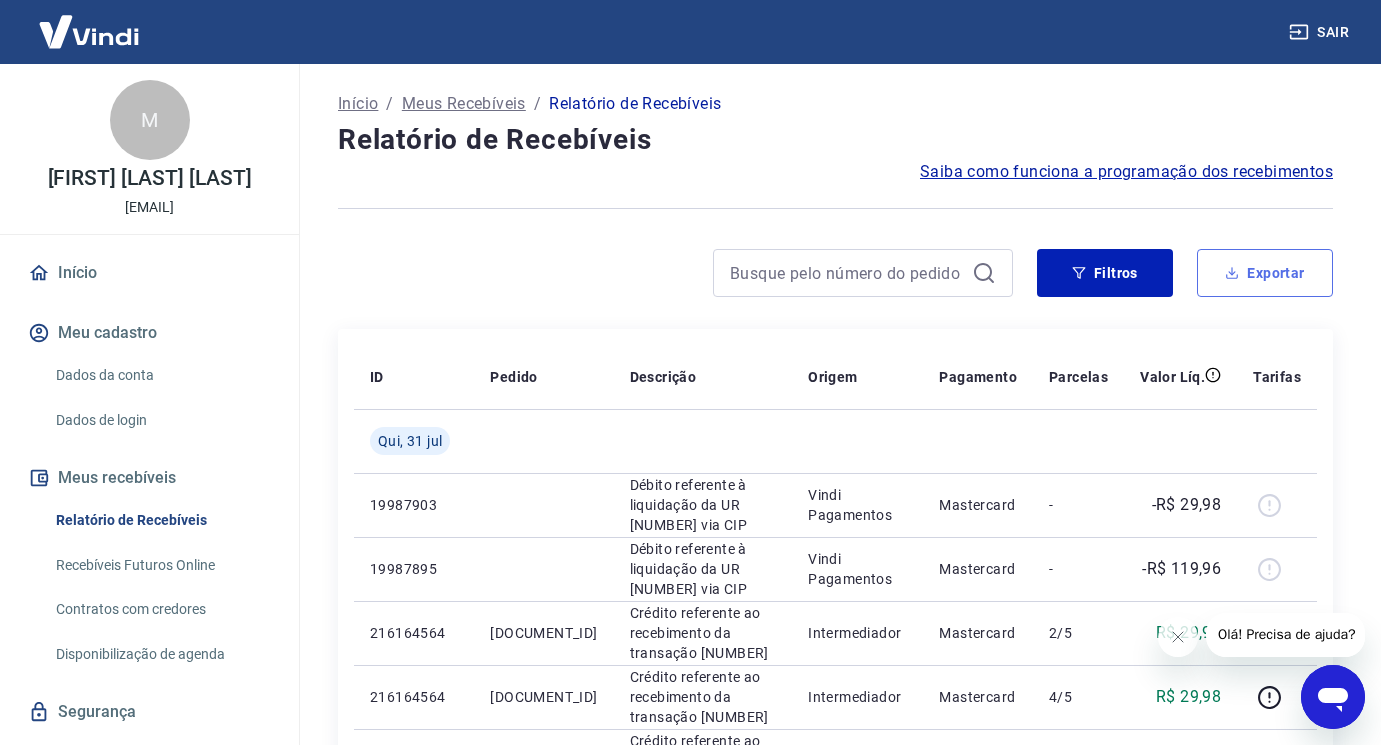 click on "Exportar" at bounding box center (1265, 273) 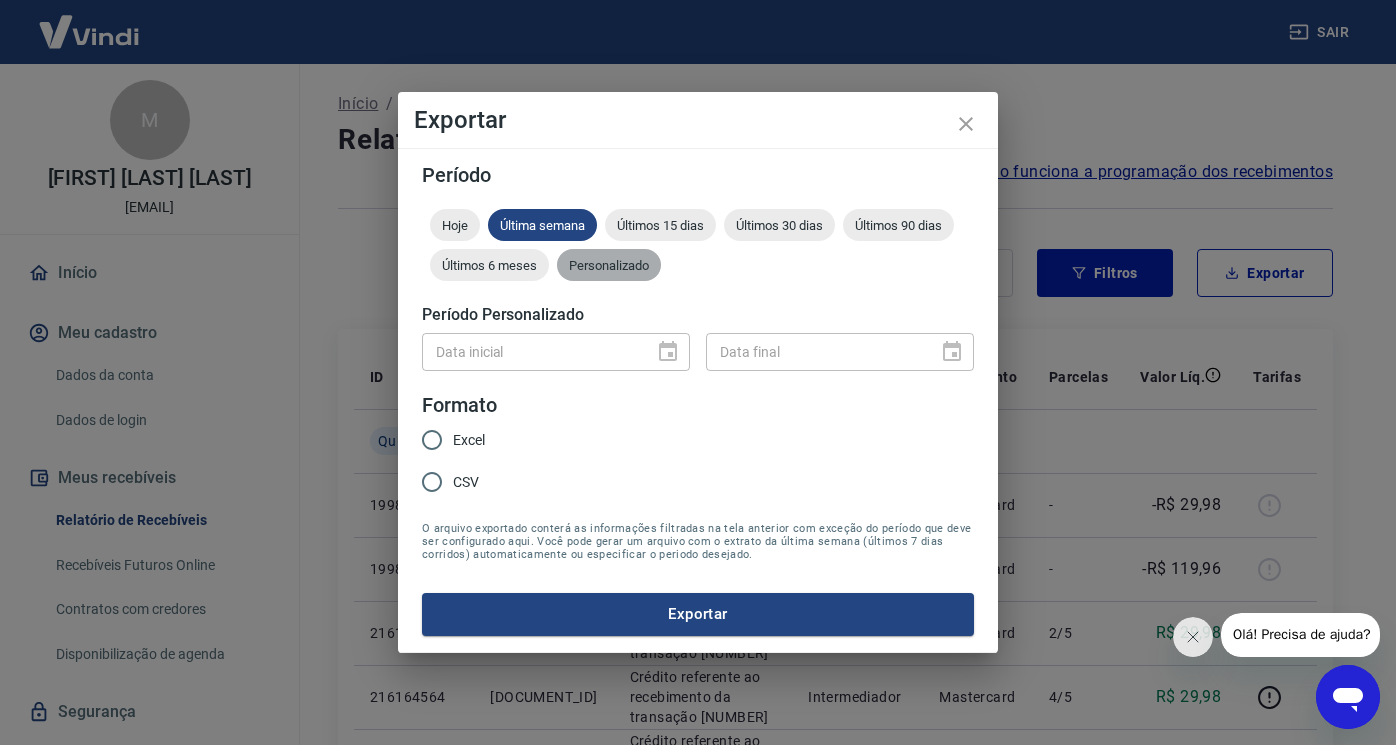click on "Personalizado" at bounding box center [609, 265] 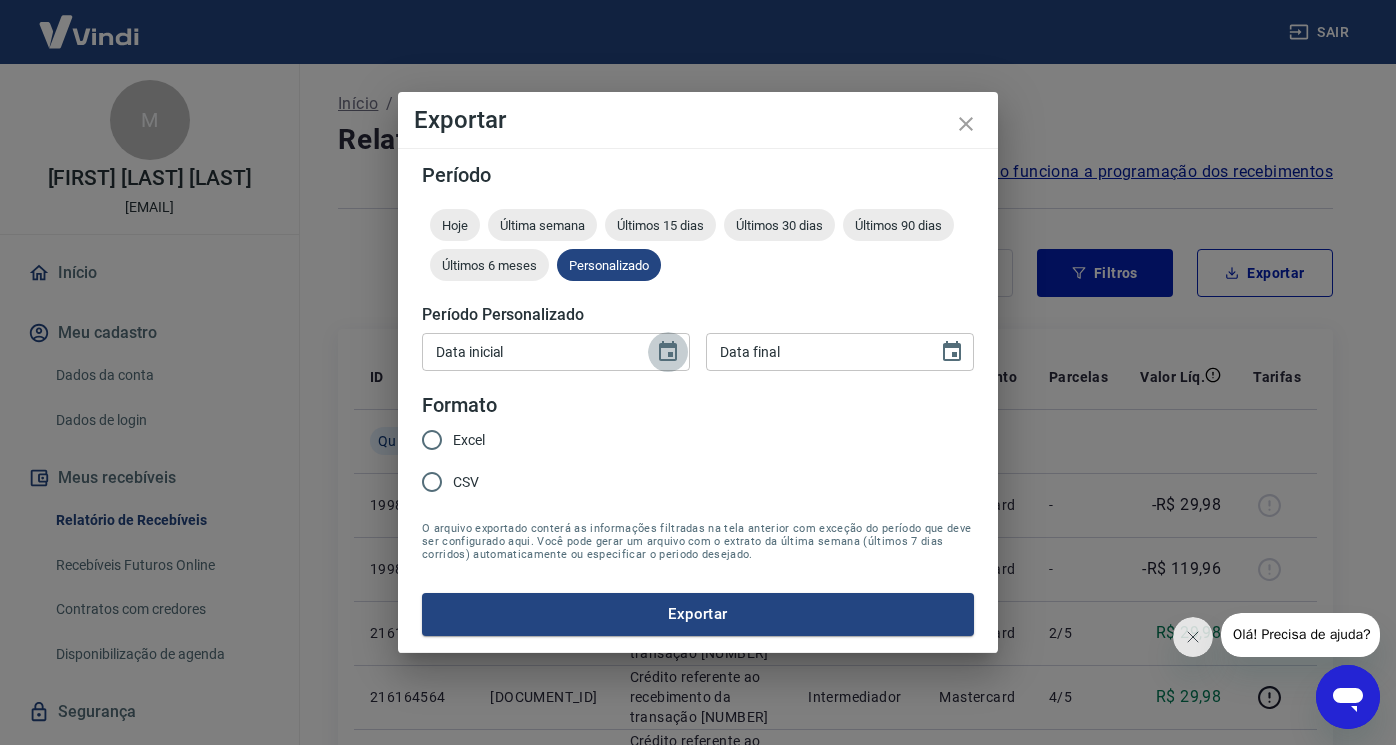 click 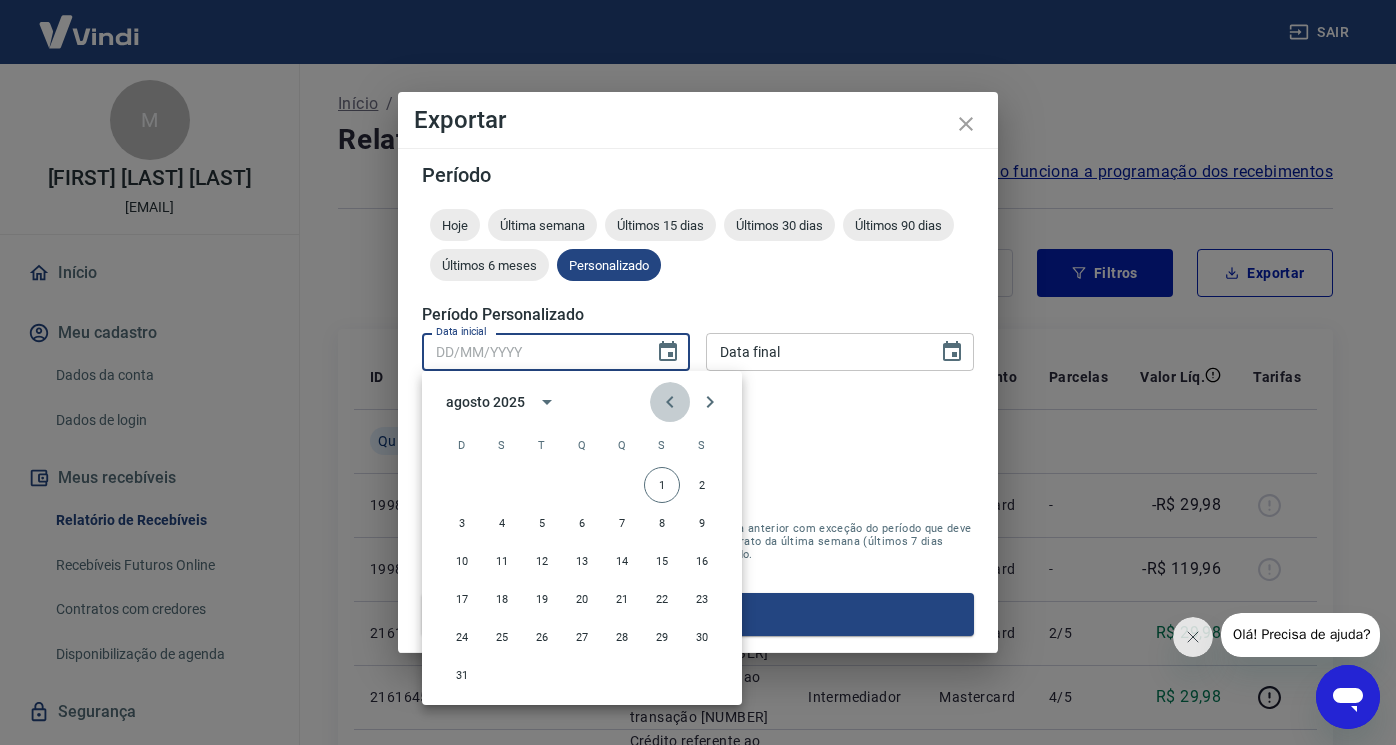 click 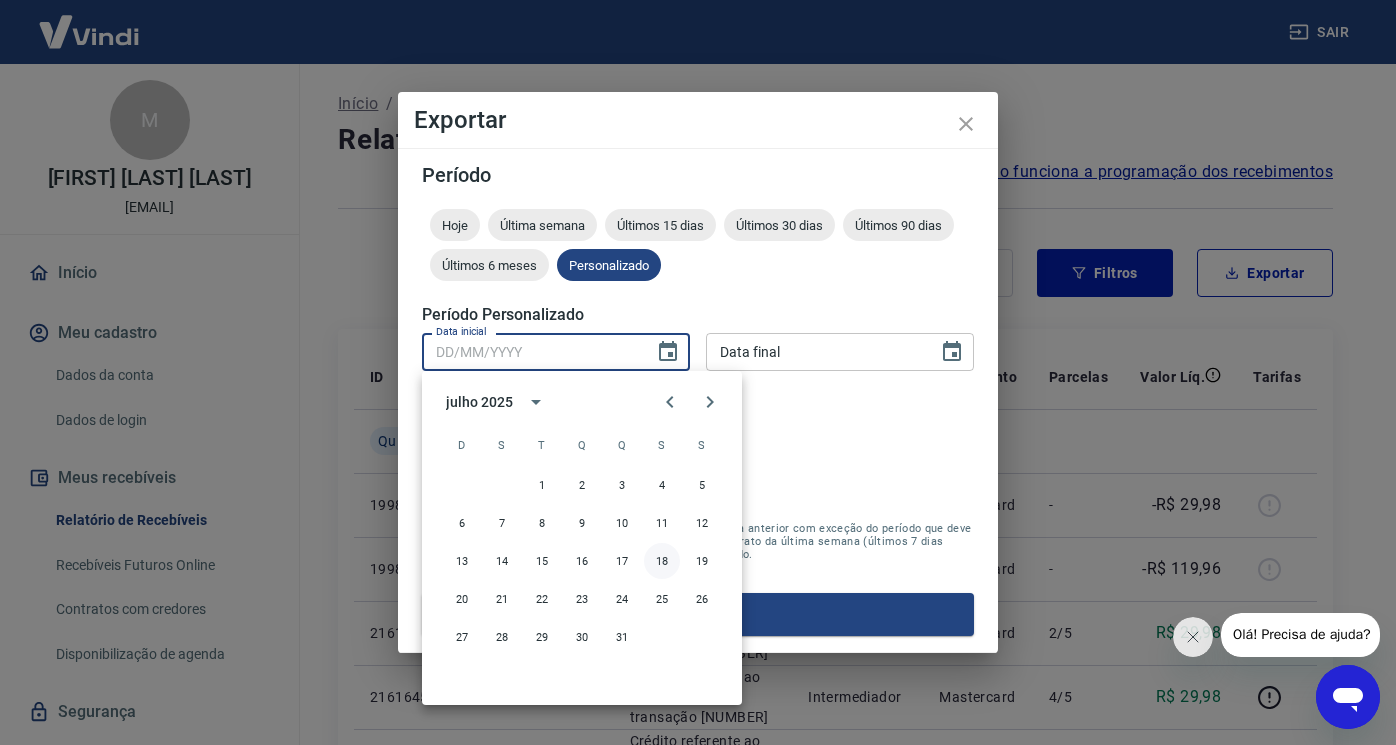click on "18" at bounding box center (662, 561) 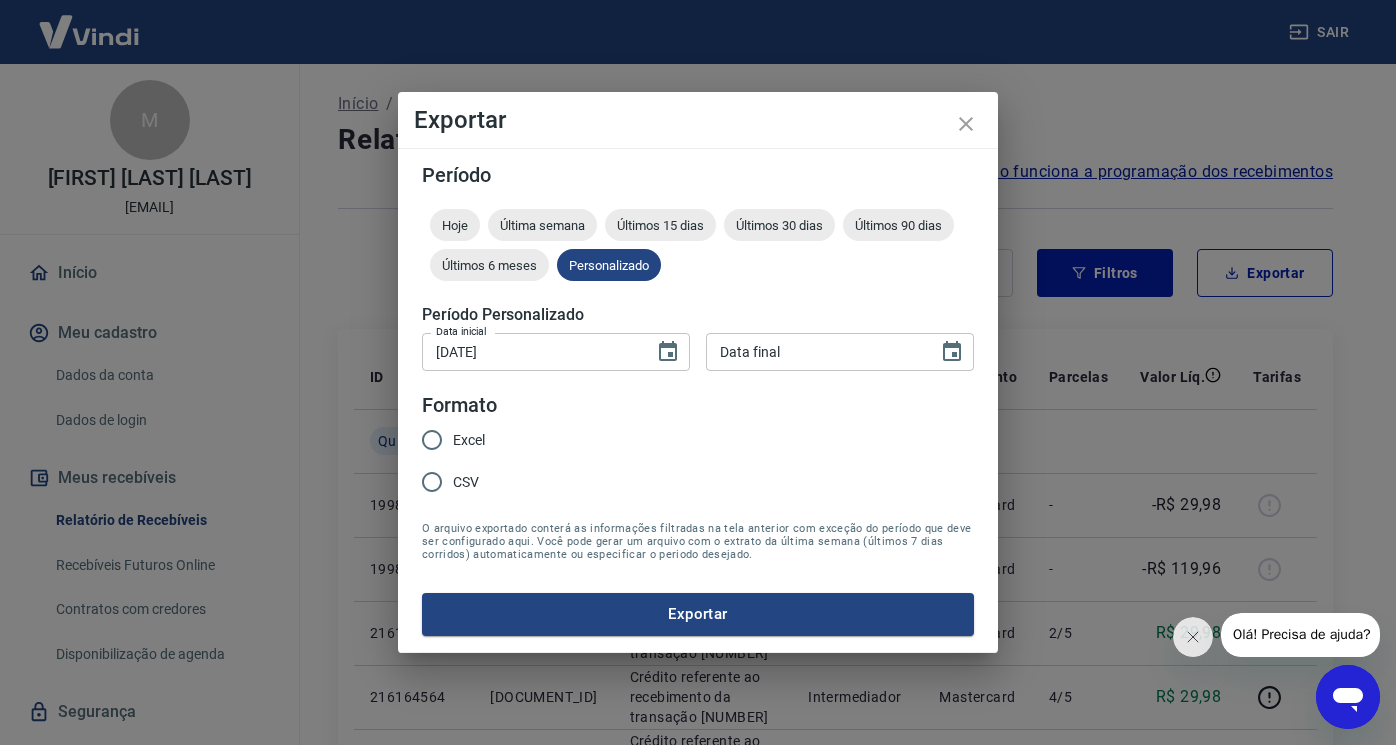 type on "DD/MM/YYYY" 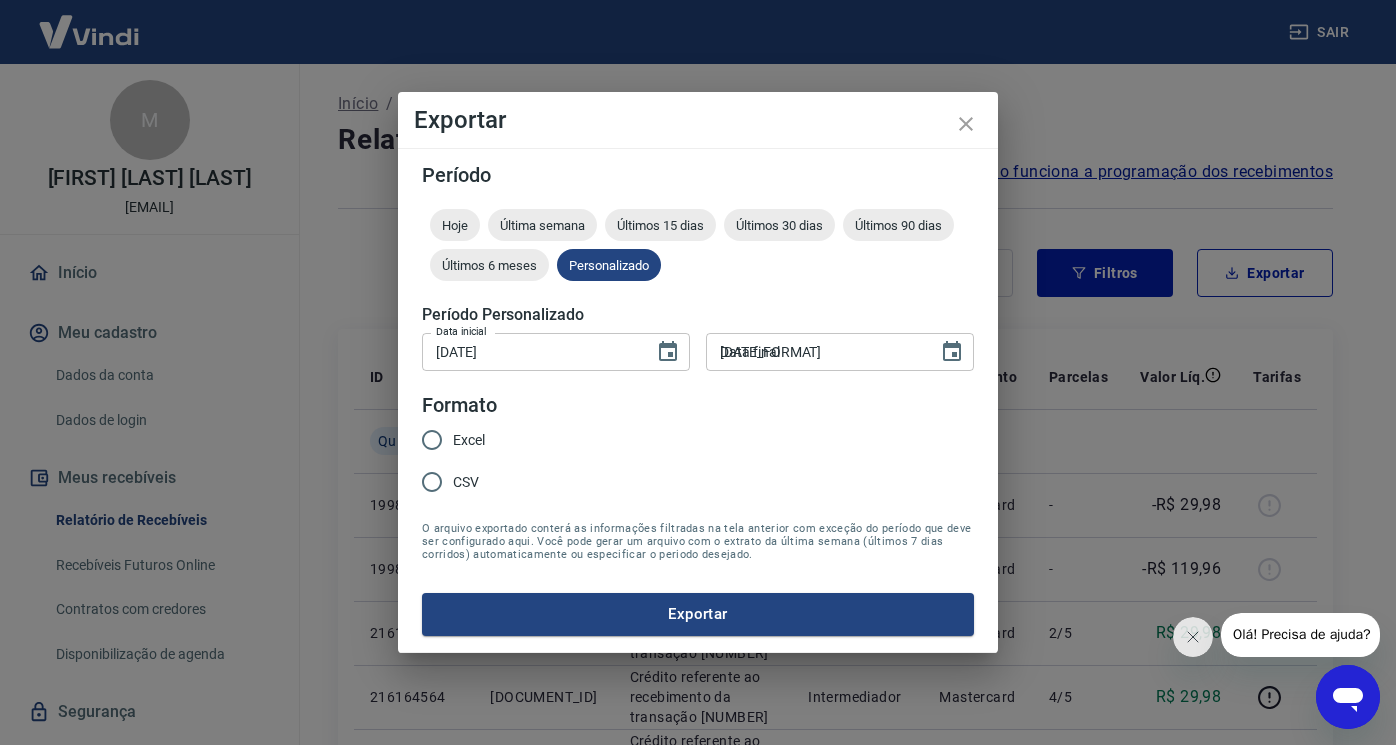 click on "DD/MM/YYYY" at bounding box center [815, 351] 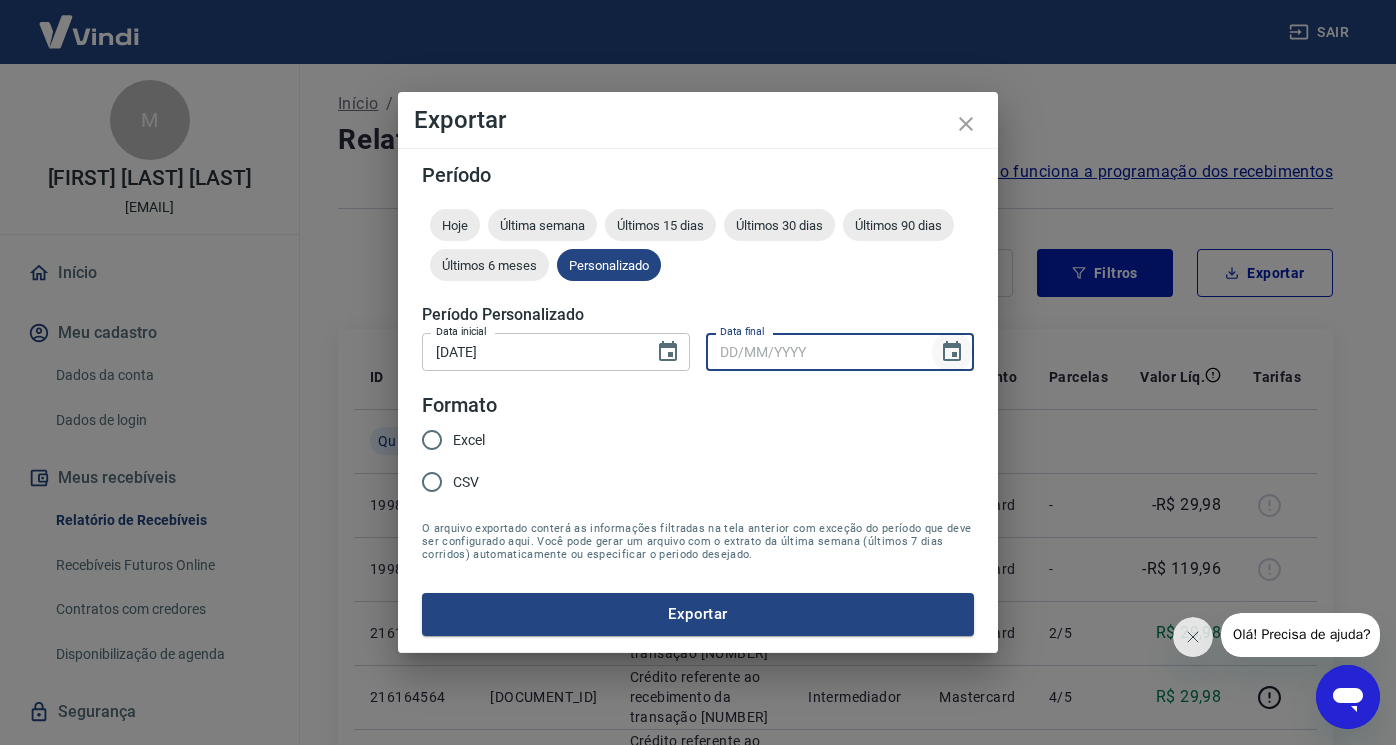 click 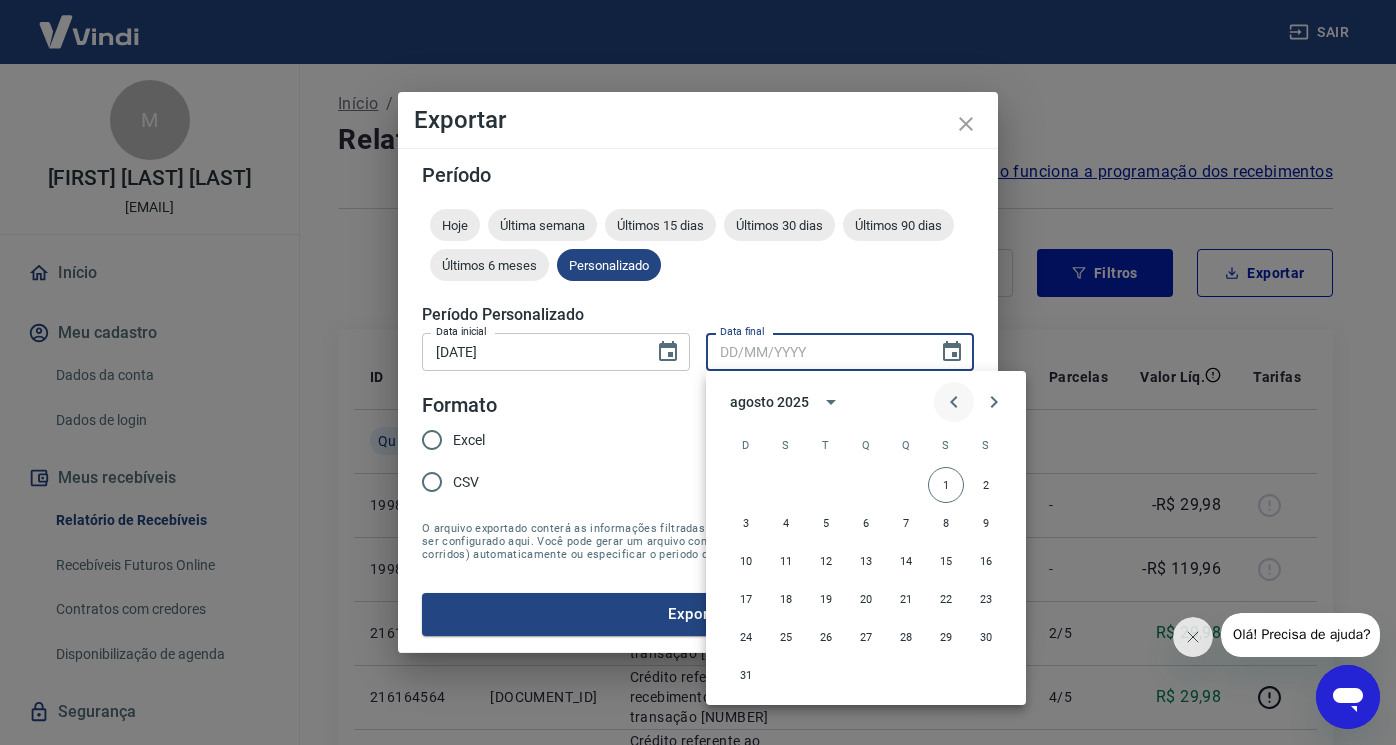 click 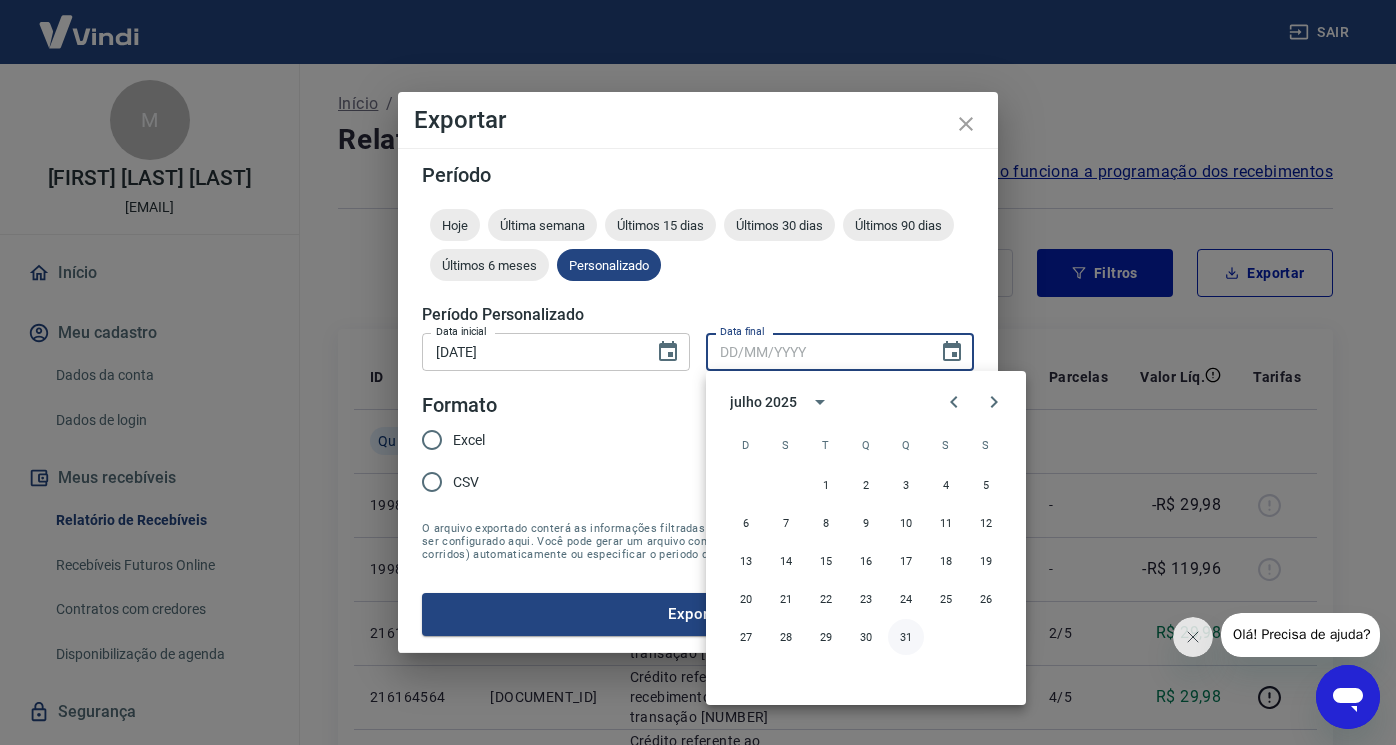click on "31" at bounding box center [906, 637] 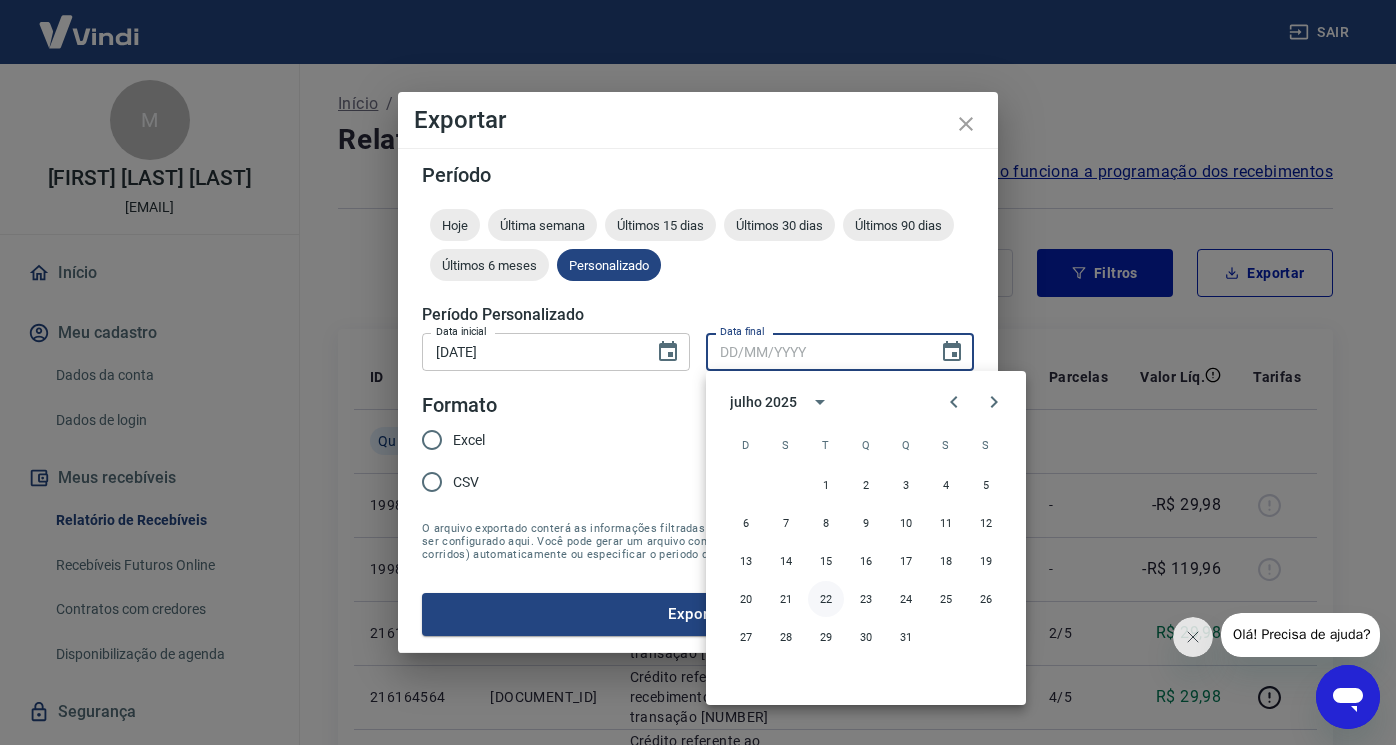 type on "[DATE]" 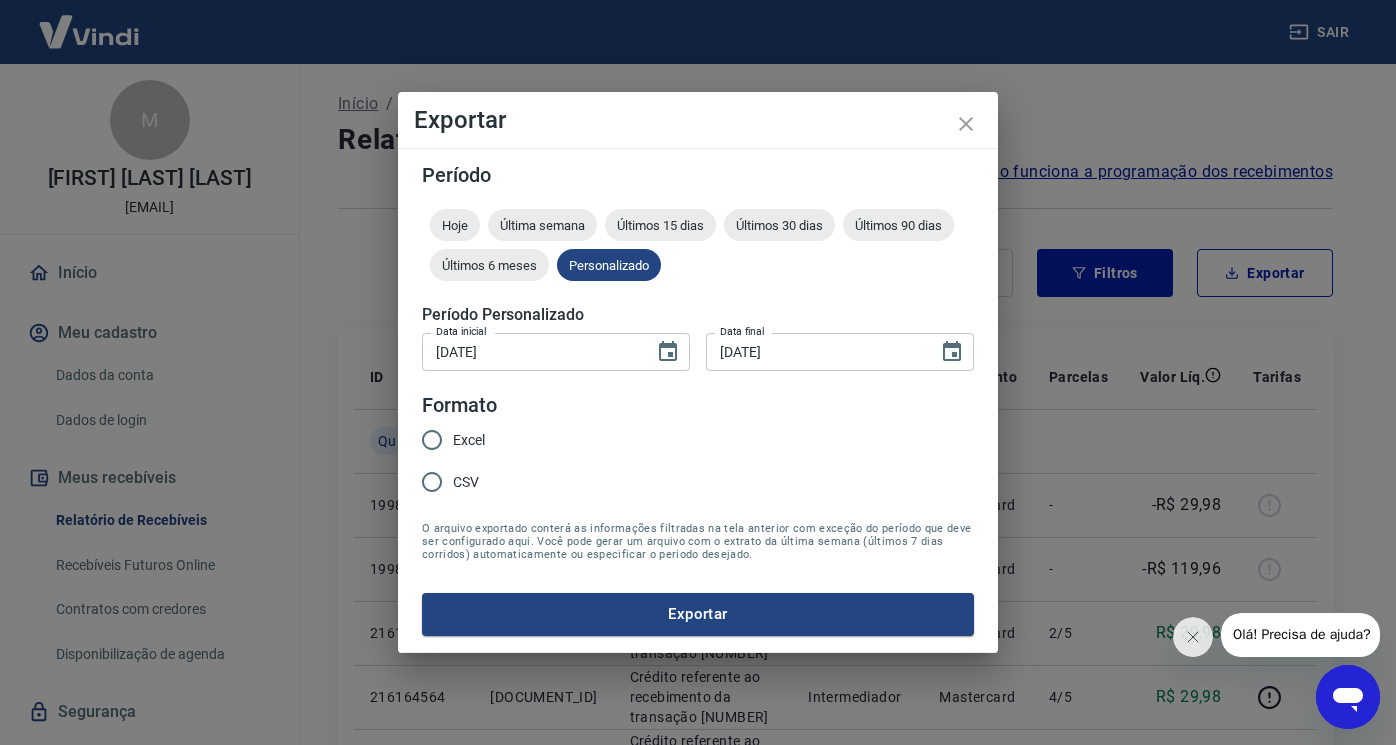 click on "Excel" at bounding box center [432, 440] 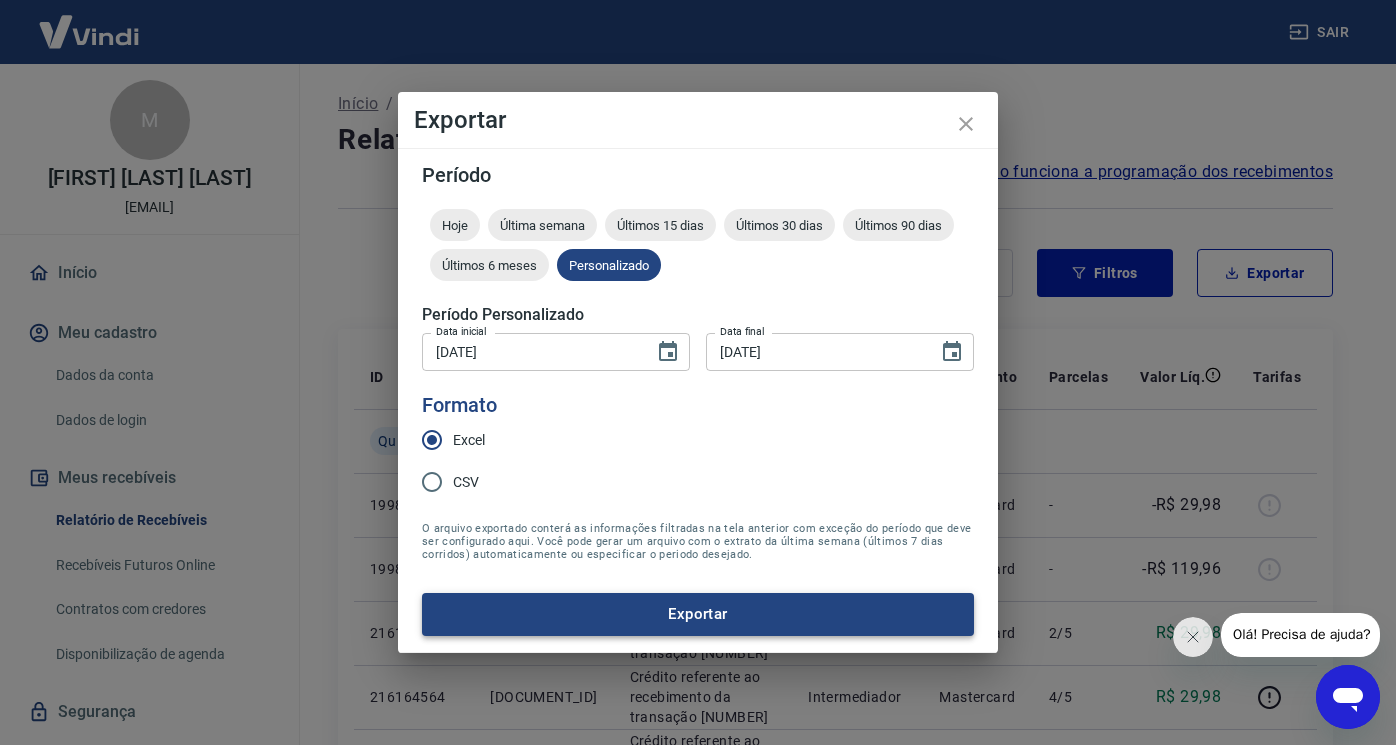 click on "Exportar" at bounding box center [698, 614] 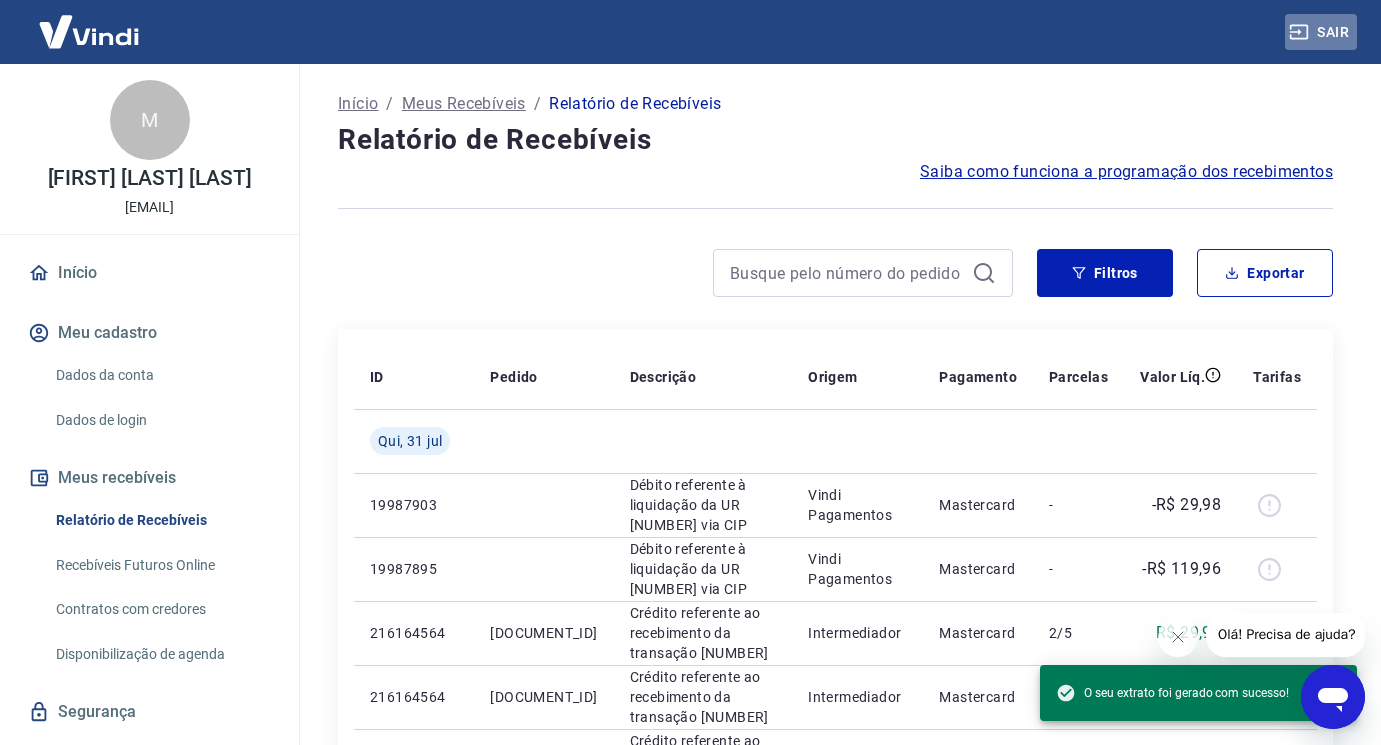 click on "Sair" at bounding box center [1321, 32] 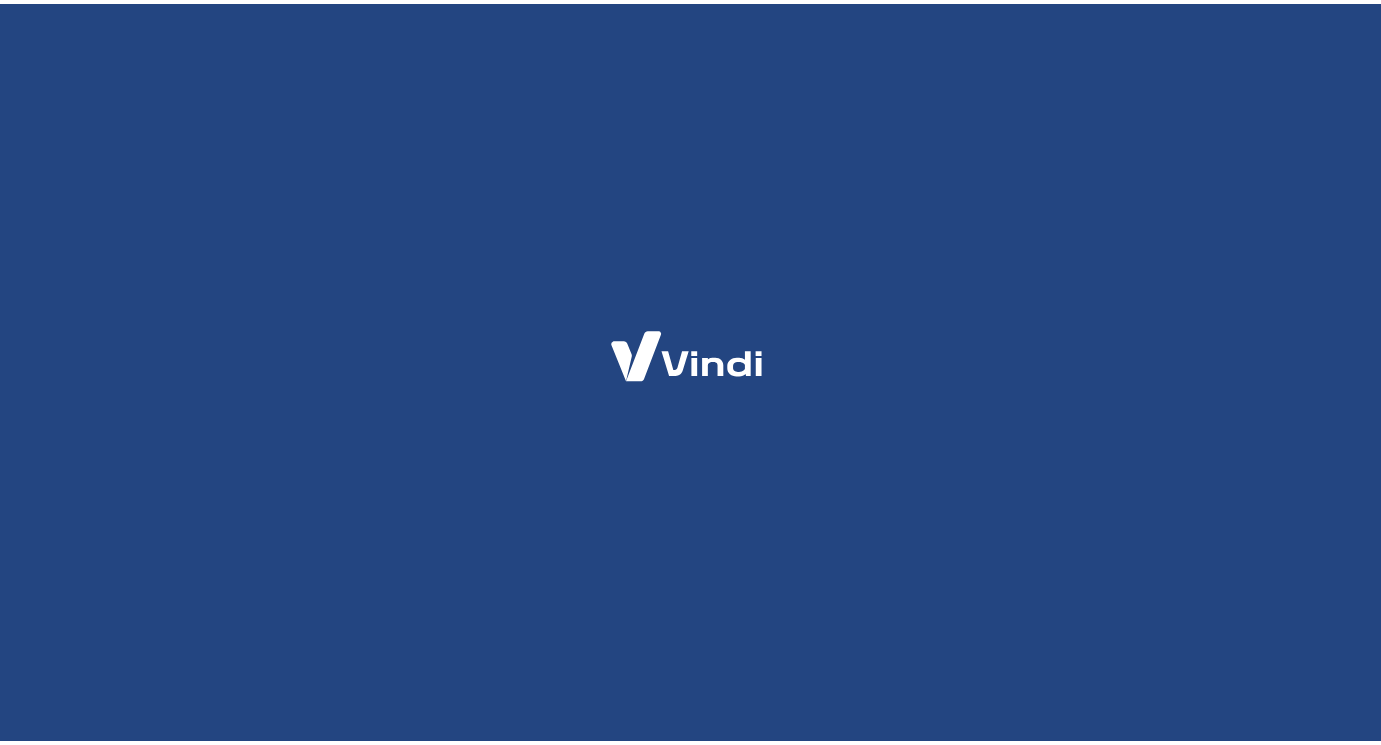 scroll, scrollTop: 0, scrollLeft: 0, axis: both 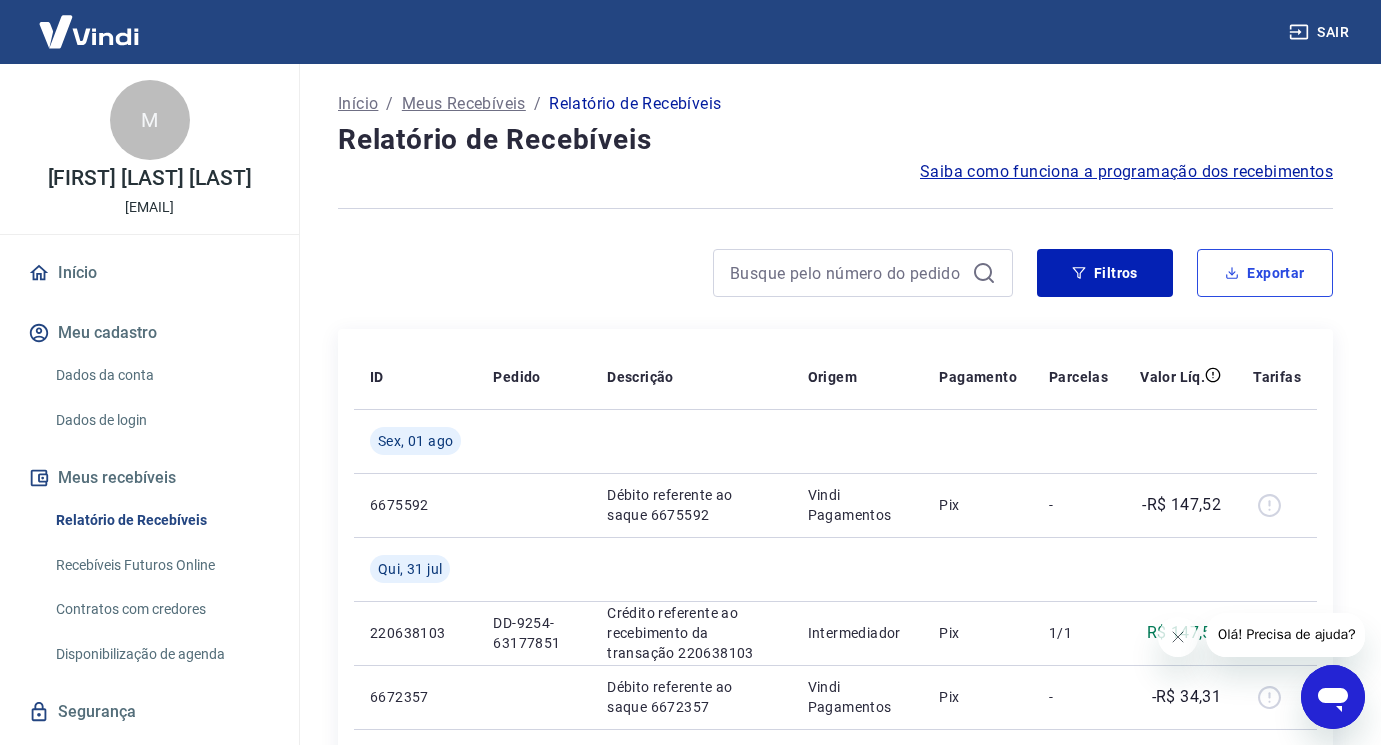 click on "Exportar" at bounding box center (1265, 273) 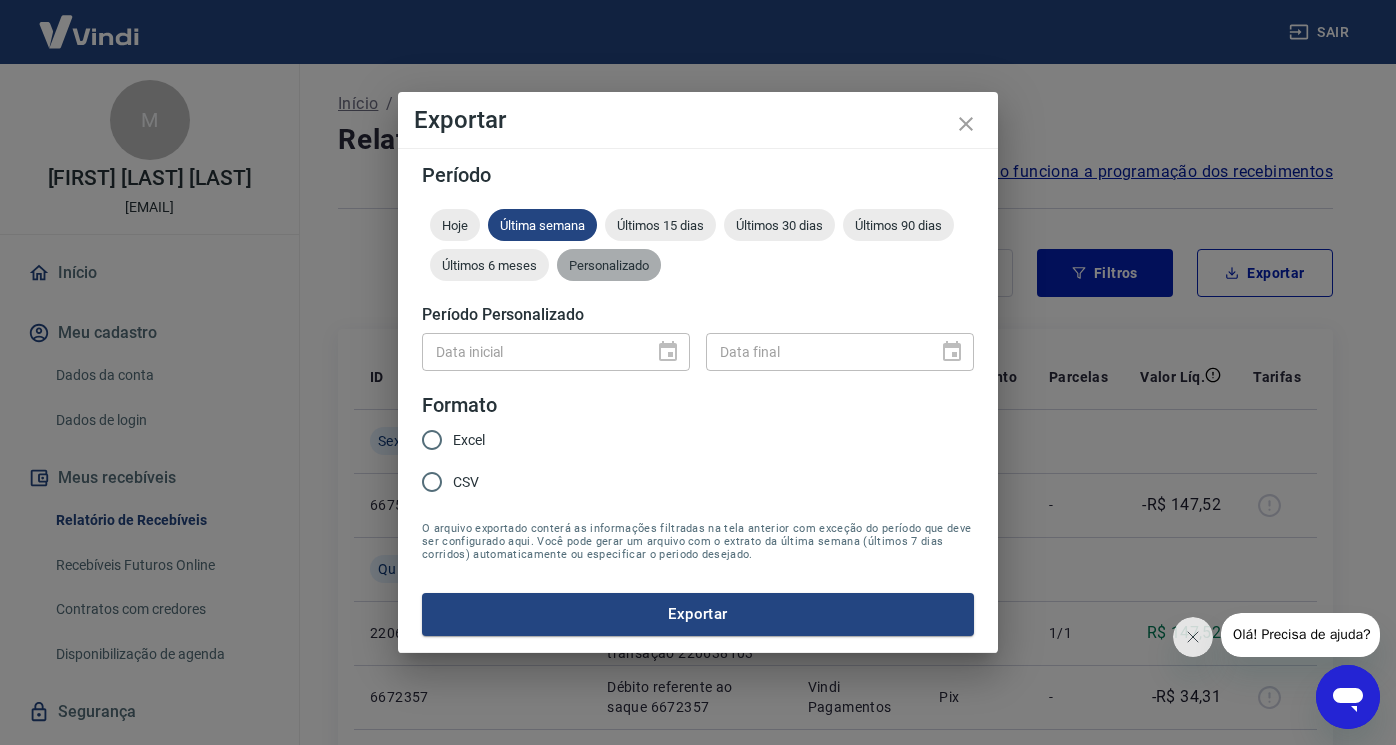 click on "Personalizado" at bounding box center [609, 265] 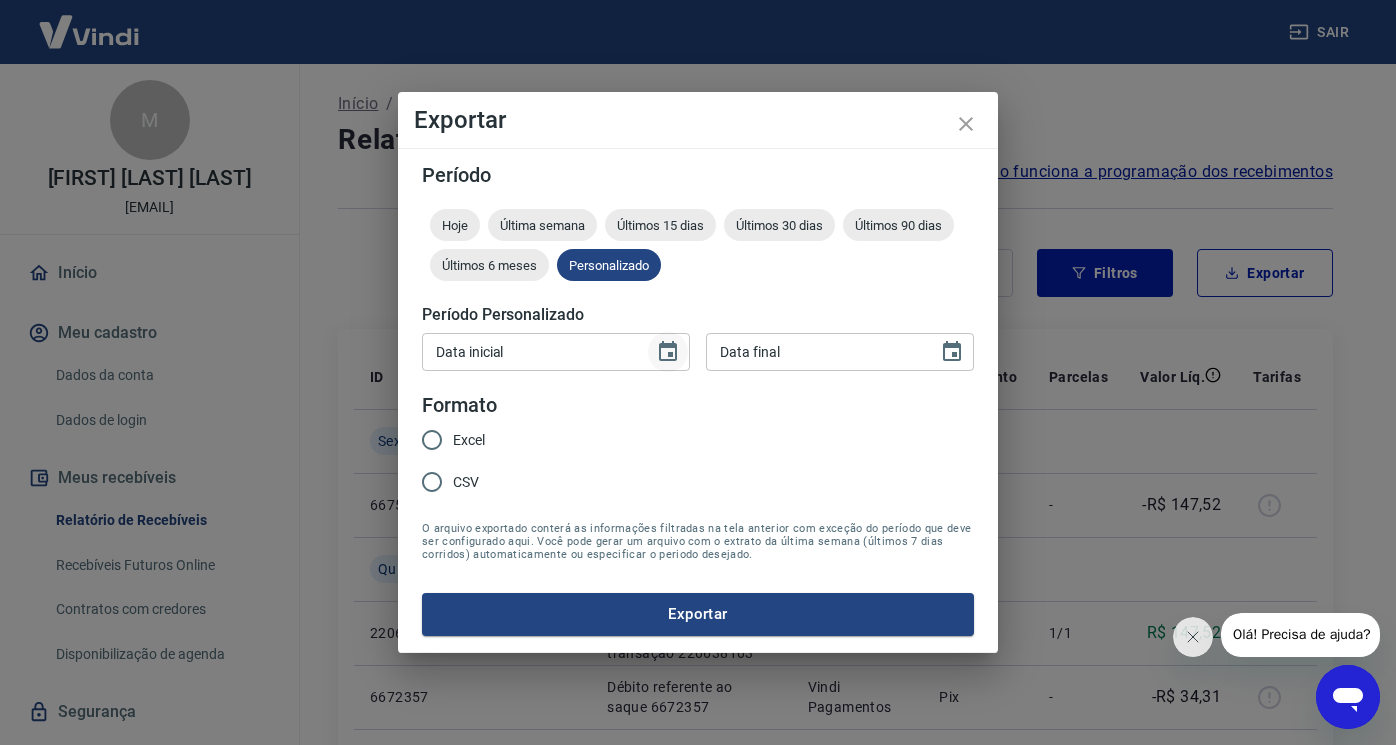 click 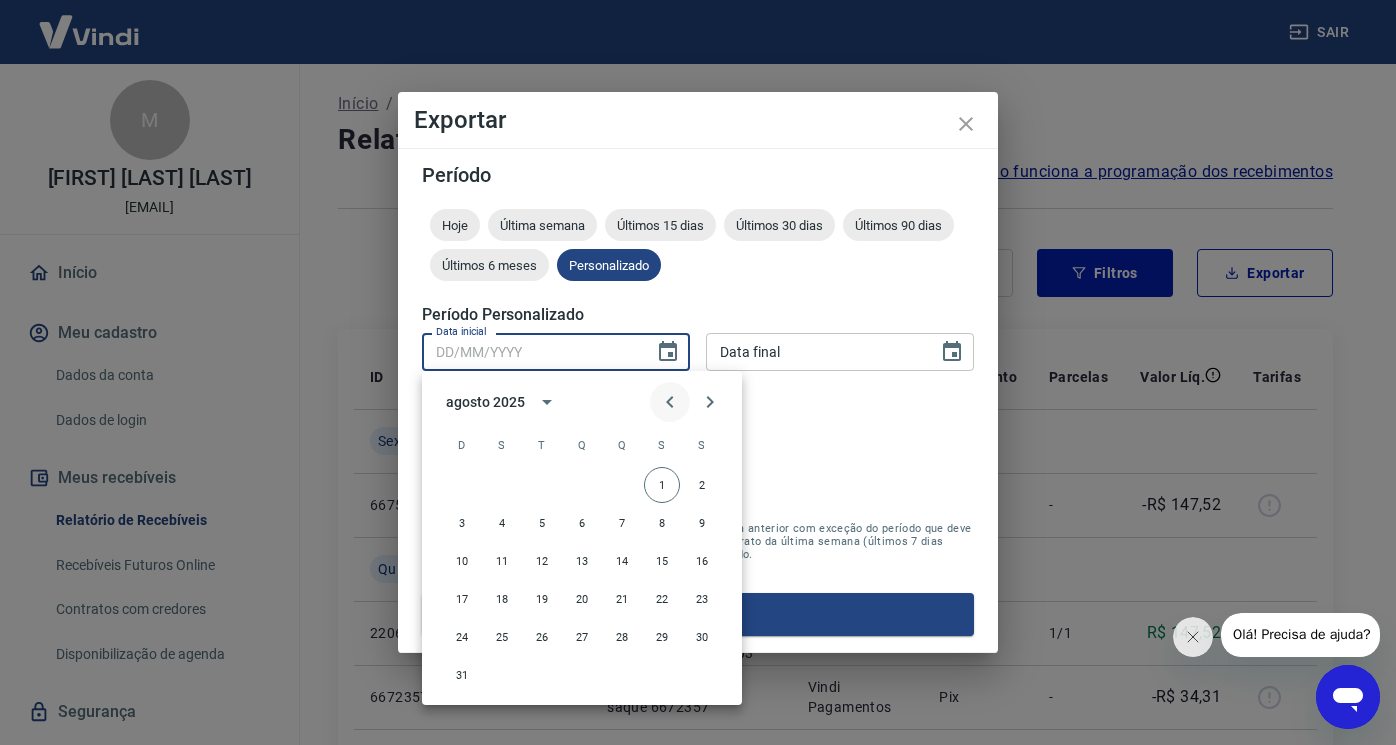click 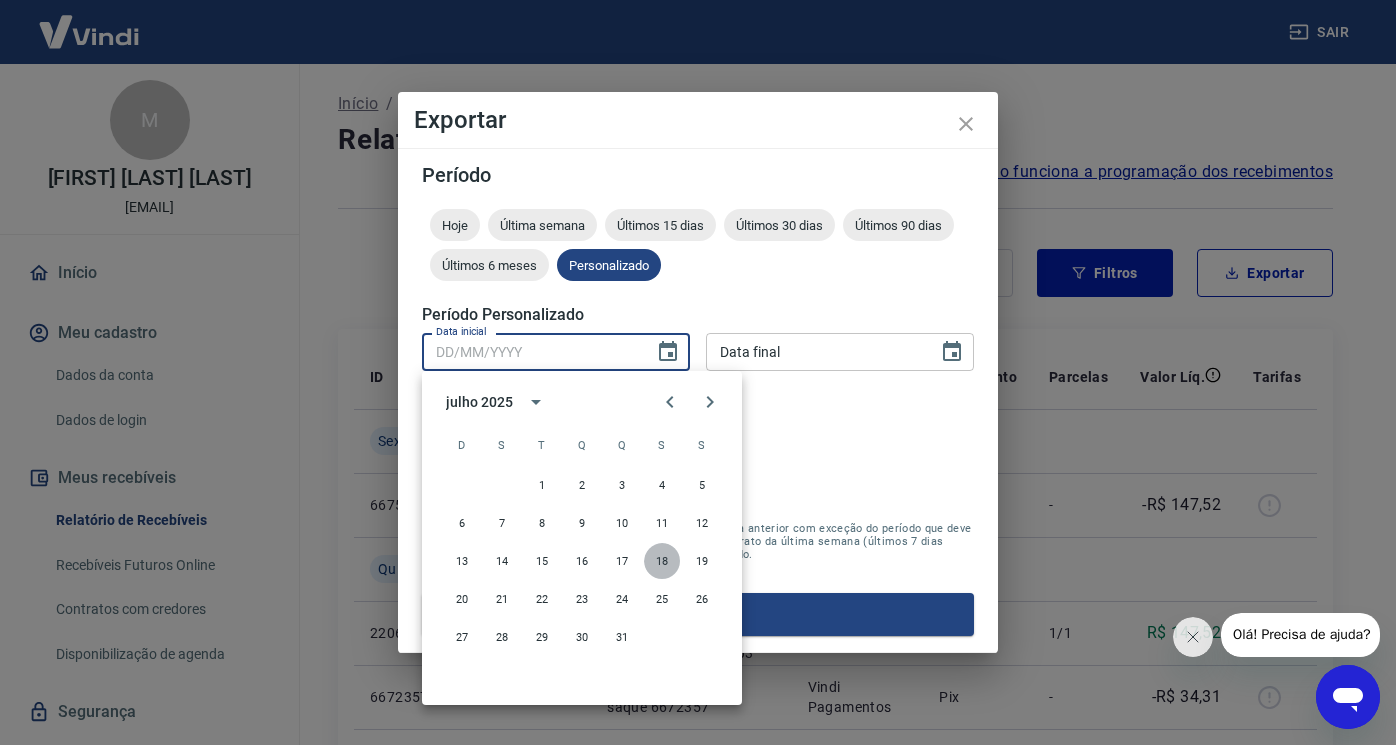 click on "18" at bounding box center [662, 561] 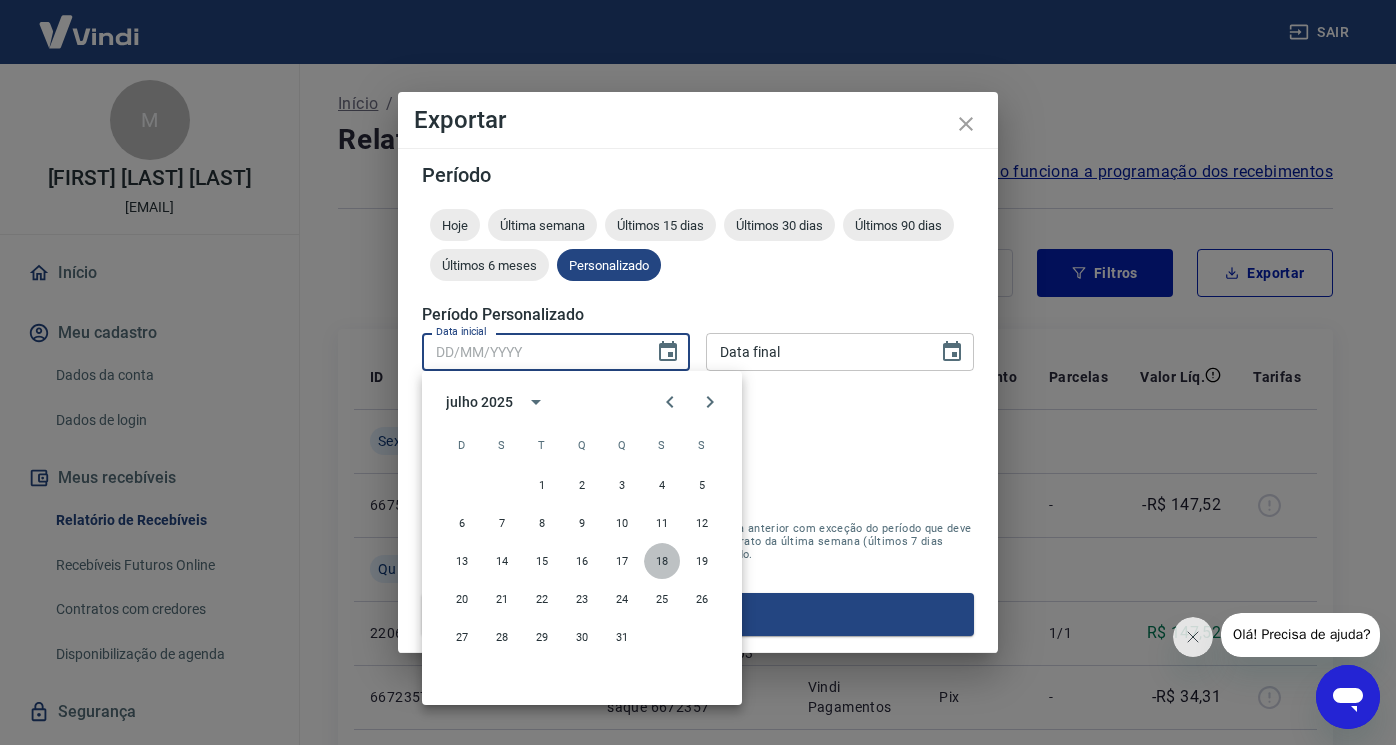 type on "[DATE]" 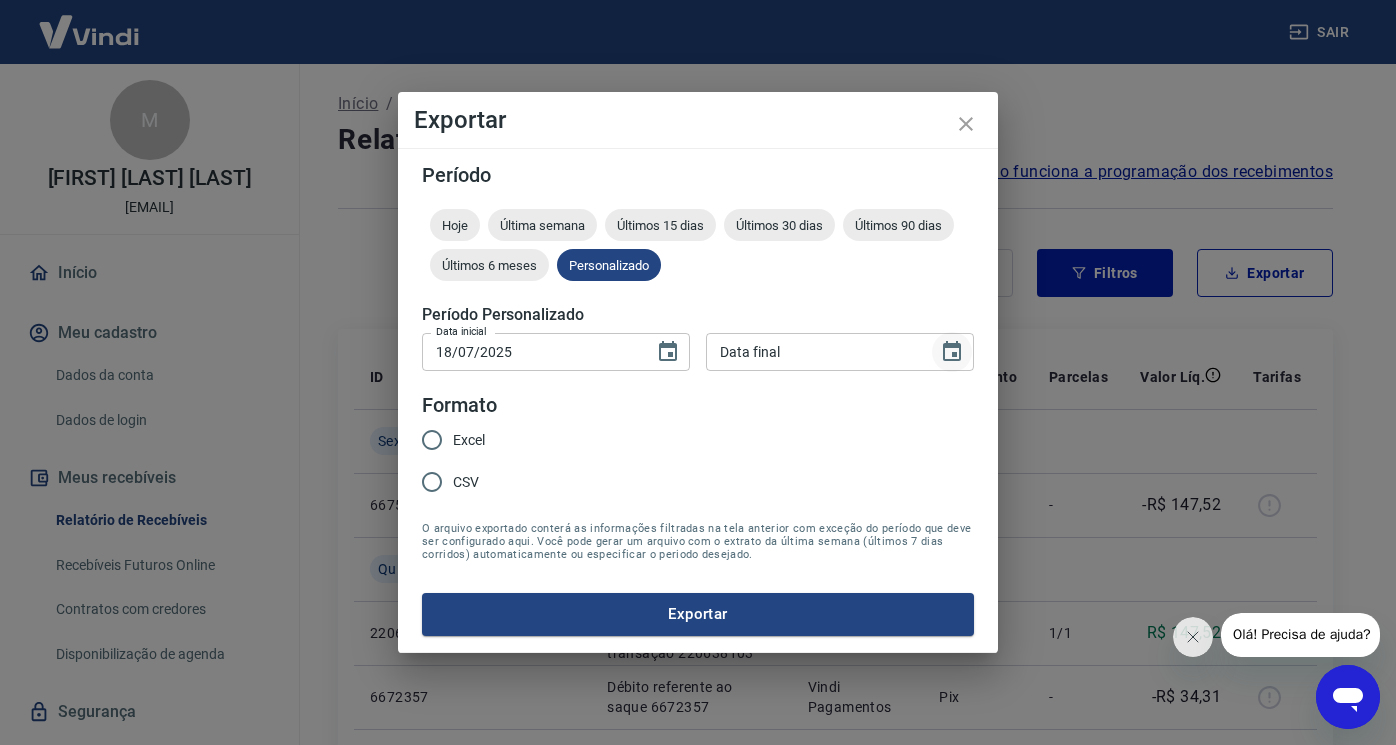 click 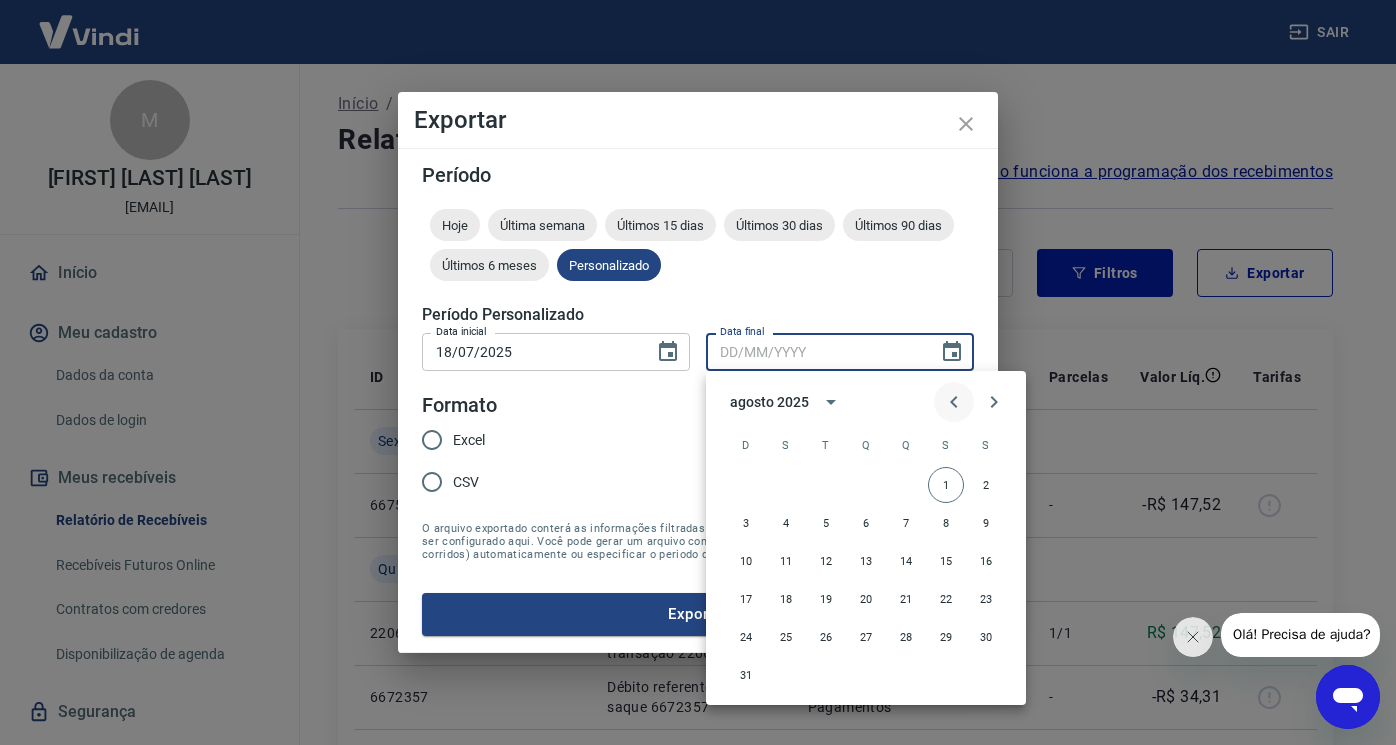 click 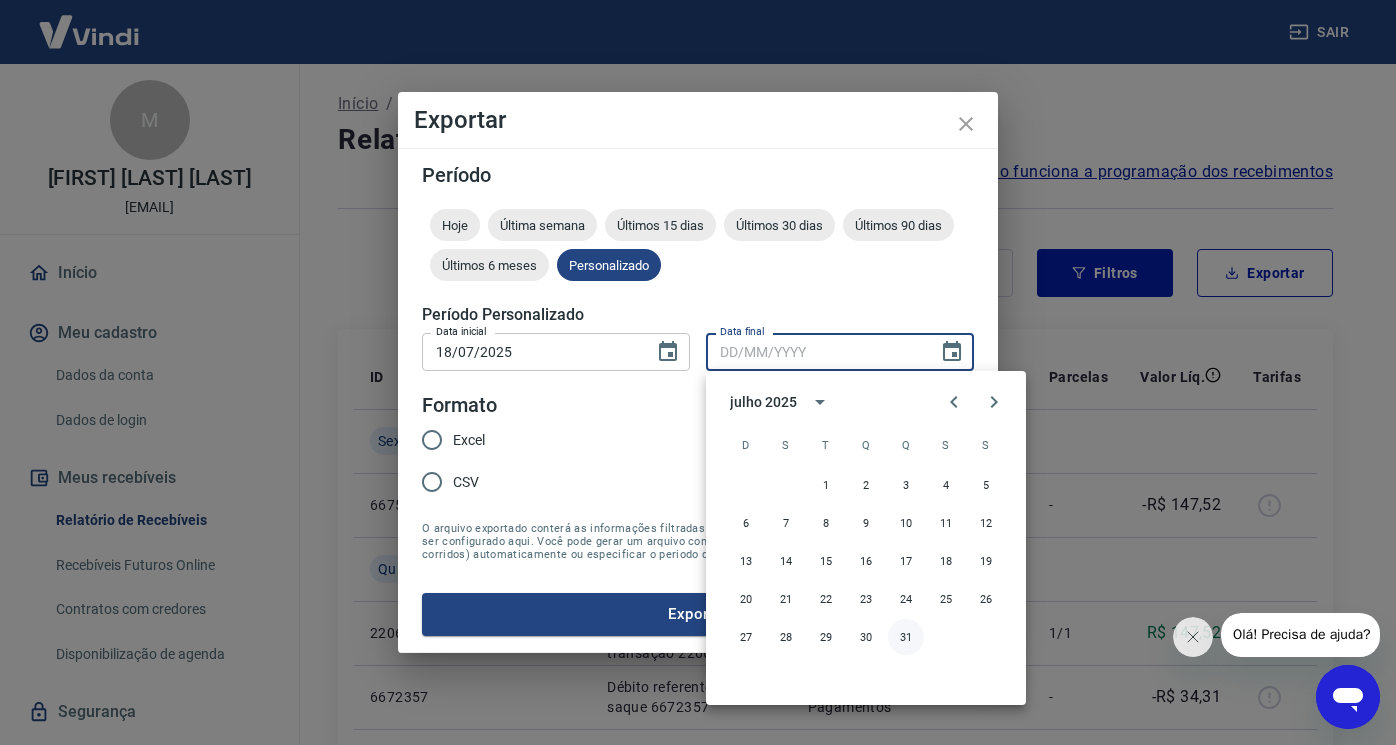 click on "31" at bounding box center [906, 637] 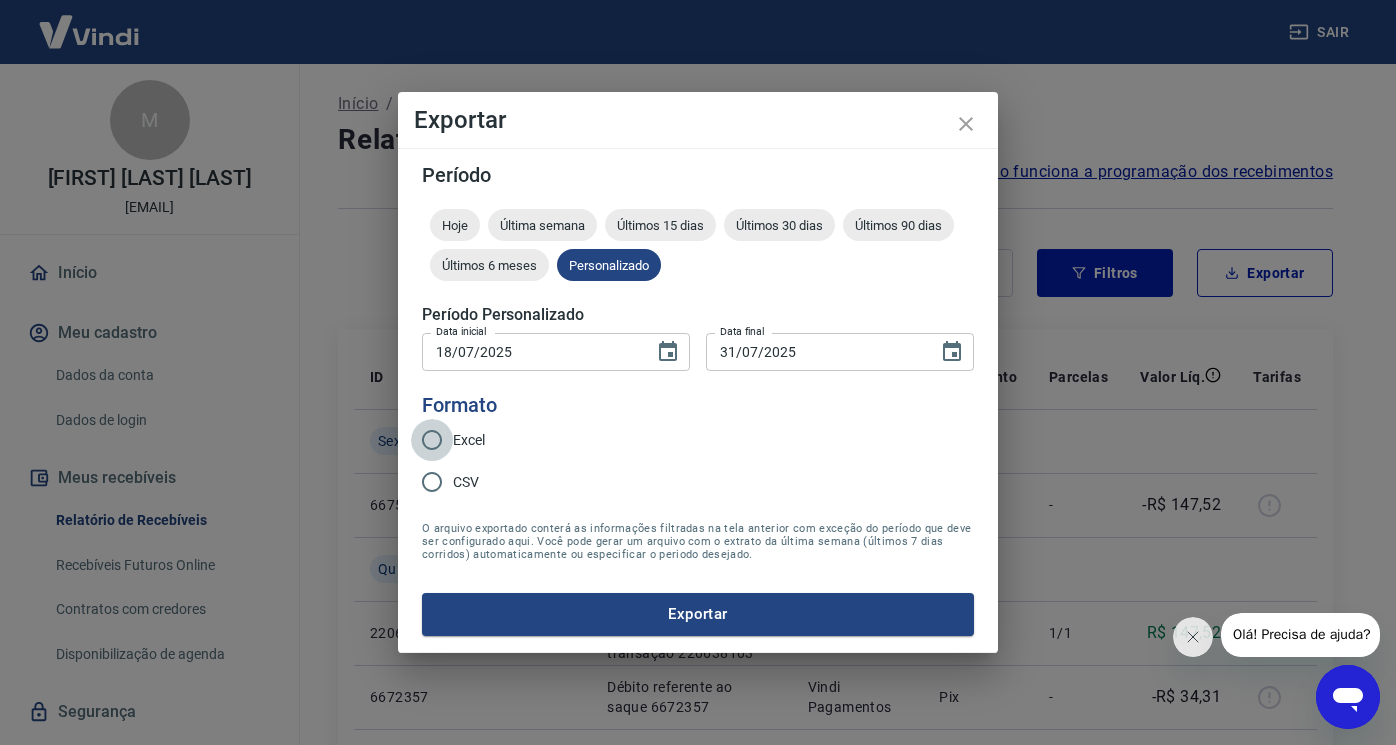 click on "Excel" at bounding box center (432, 440) 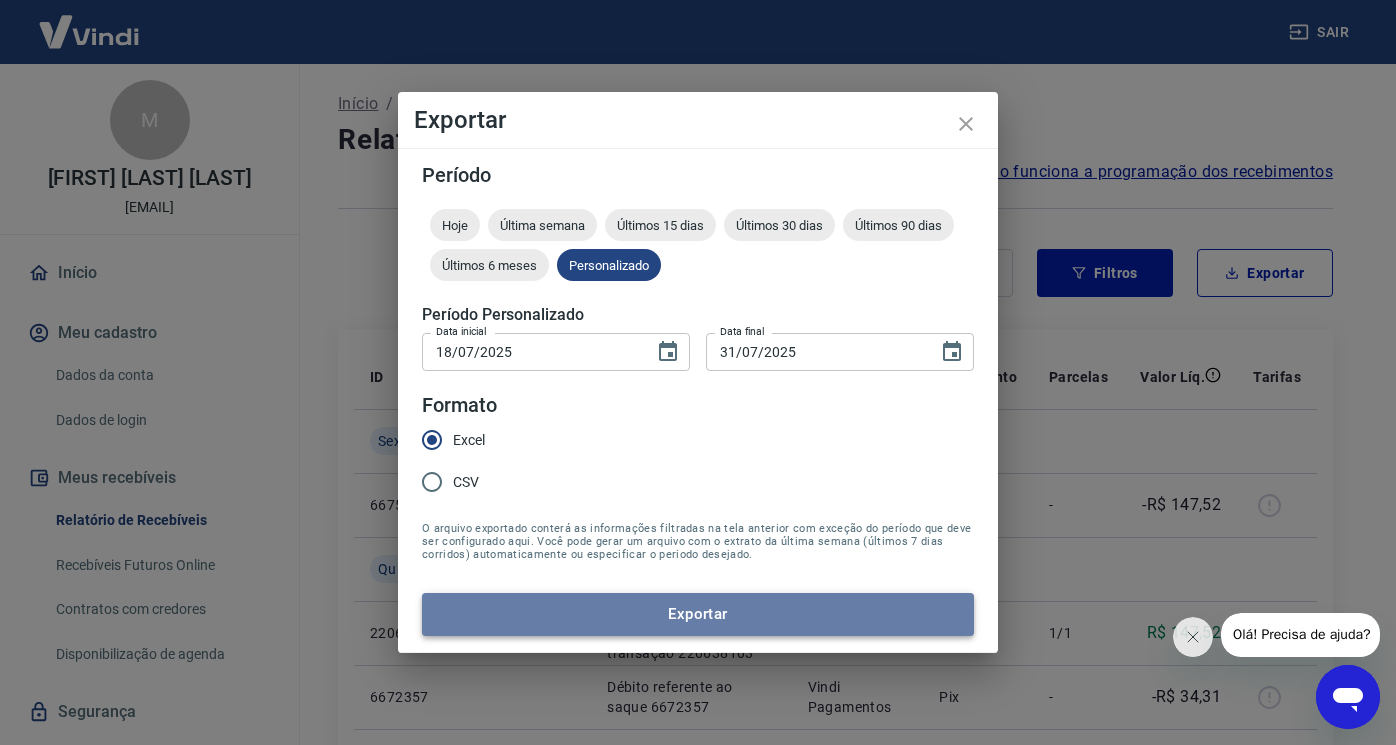 click on "Exportar" at bounding box center (698, 614) 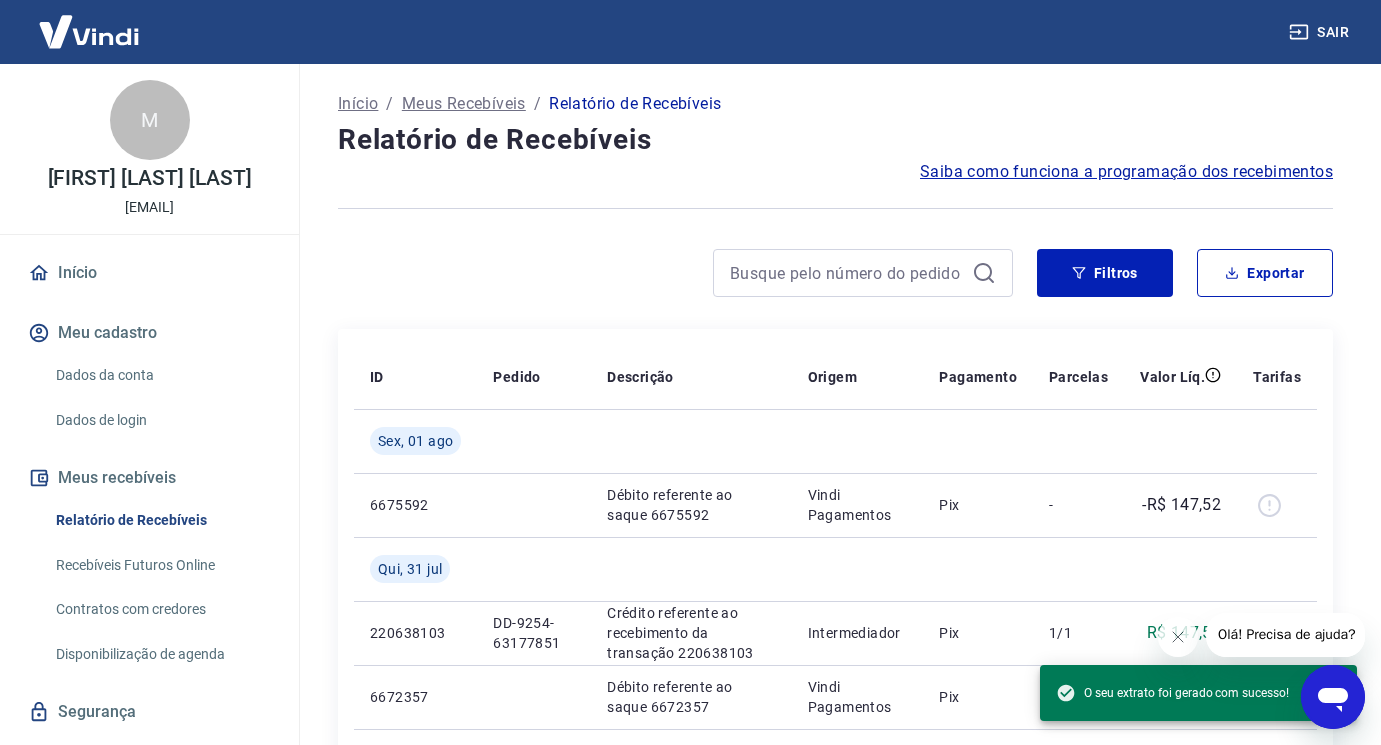 click on "Sair" at bounding box center [1321, 32] 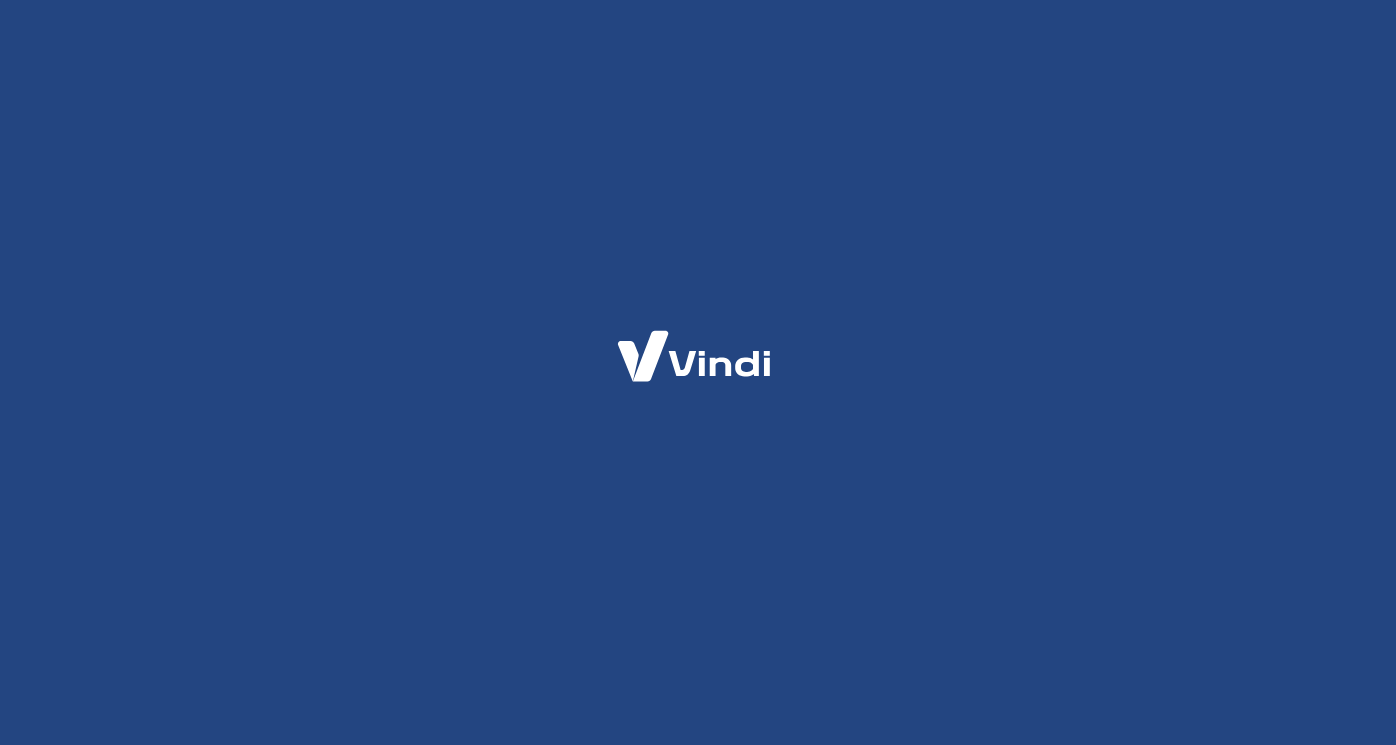 scroll, scrollTop: 0, scrollLeft: 0, axis: both 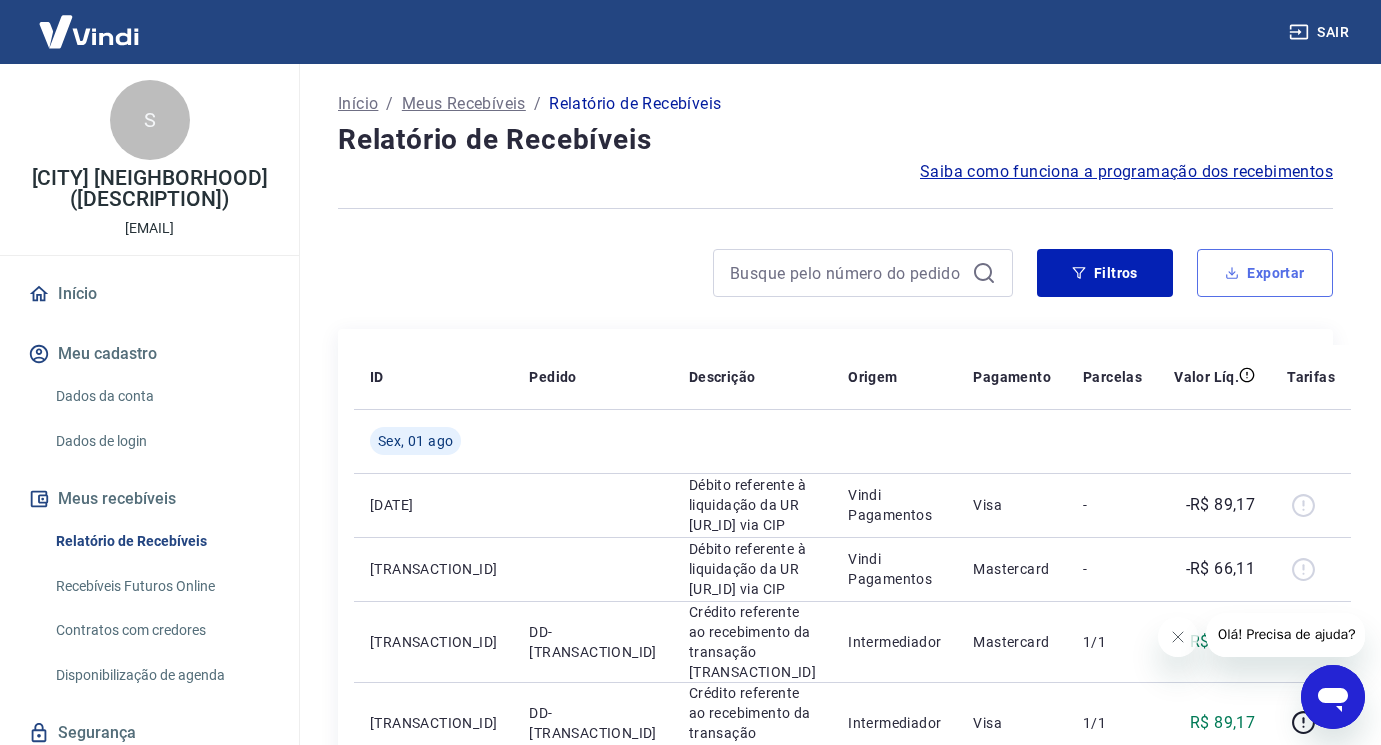 click 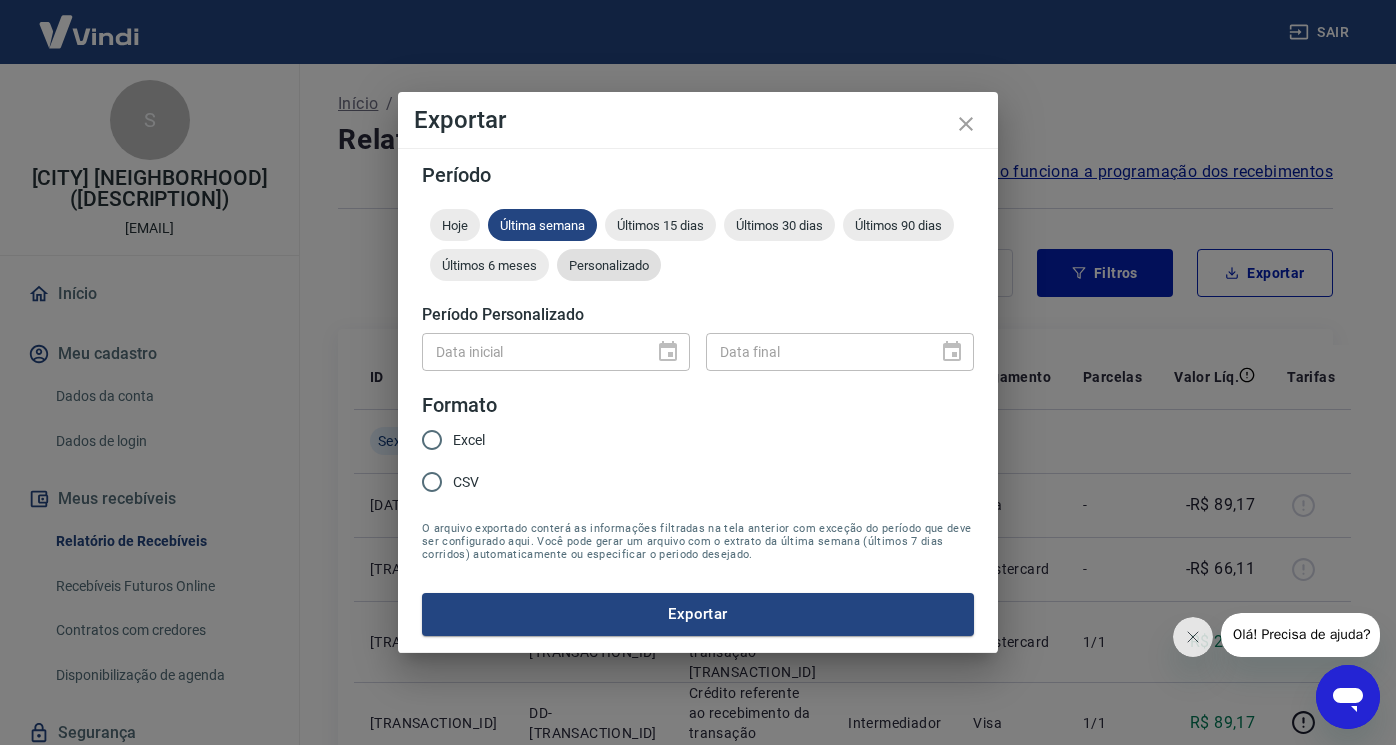 click on "Personalizado" at bounding box center (609, 265) 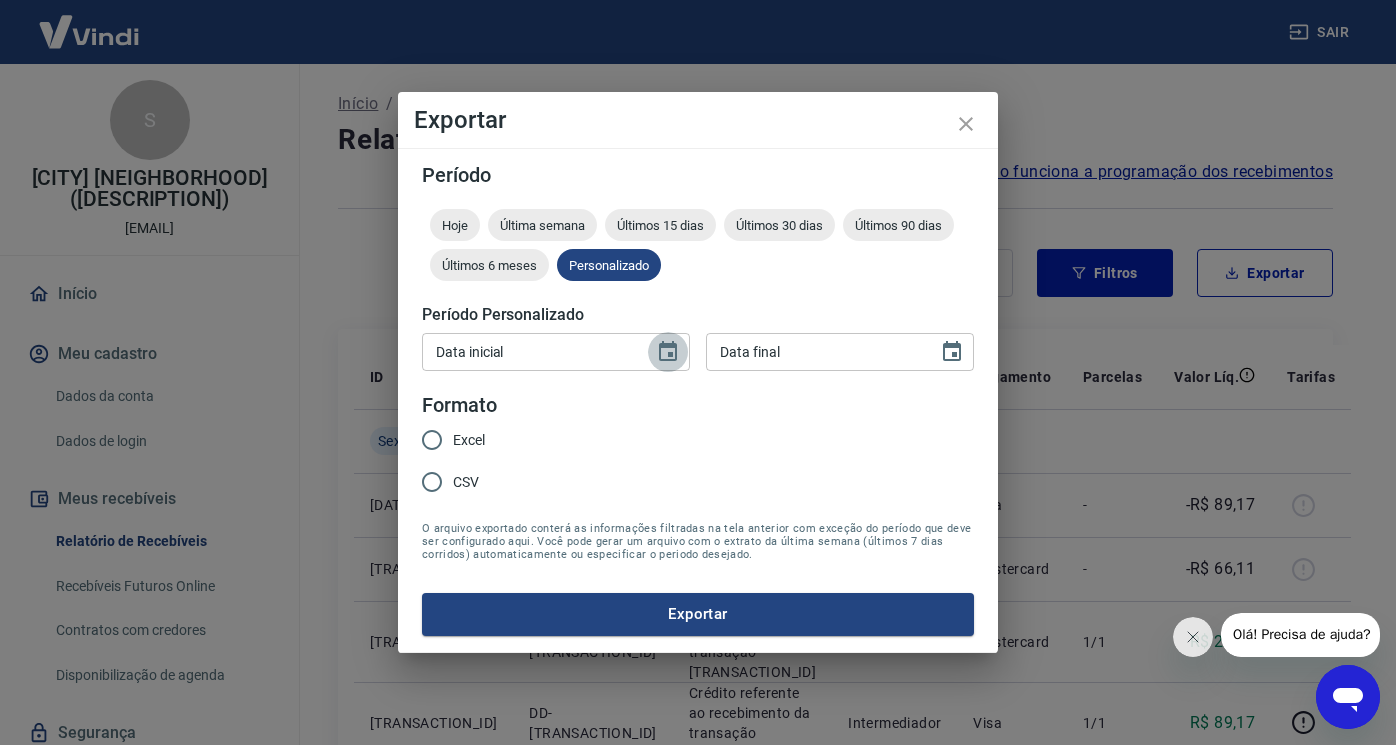 click 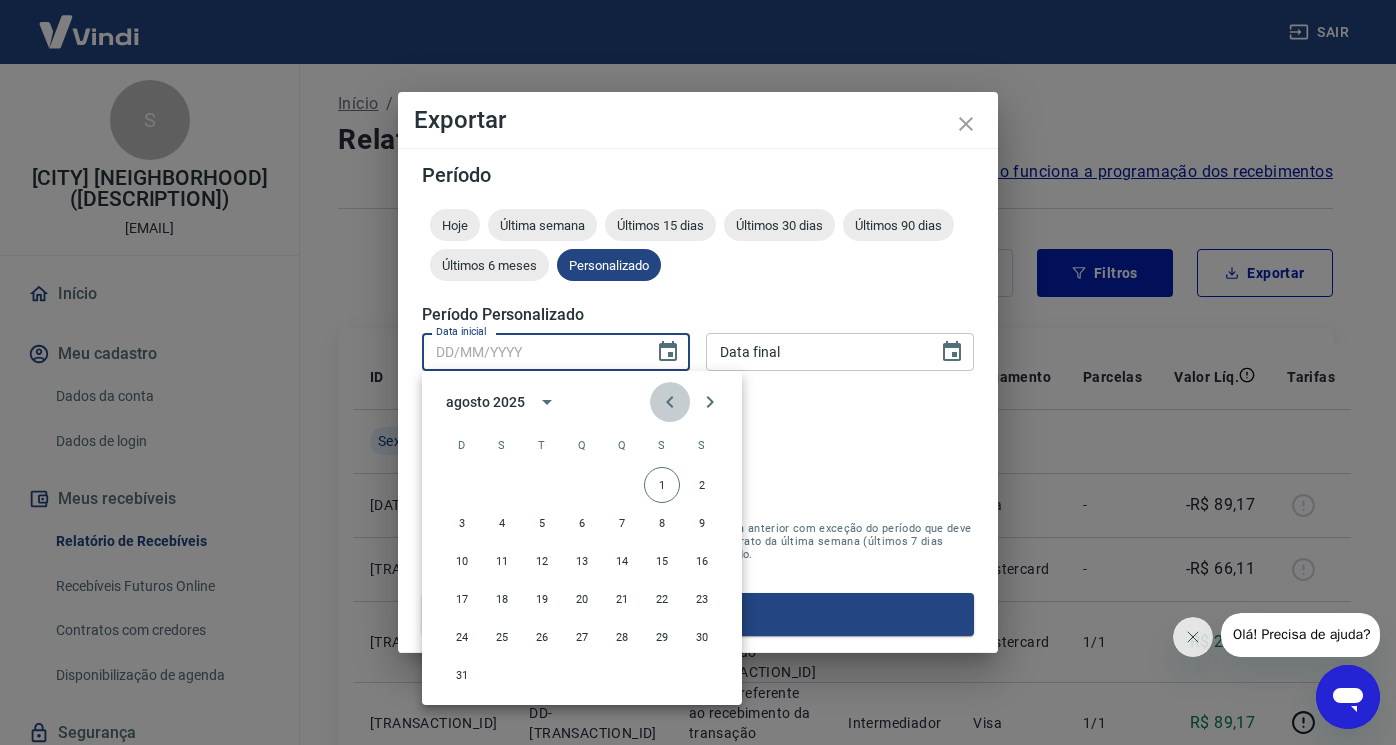 click 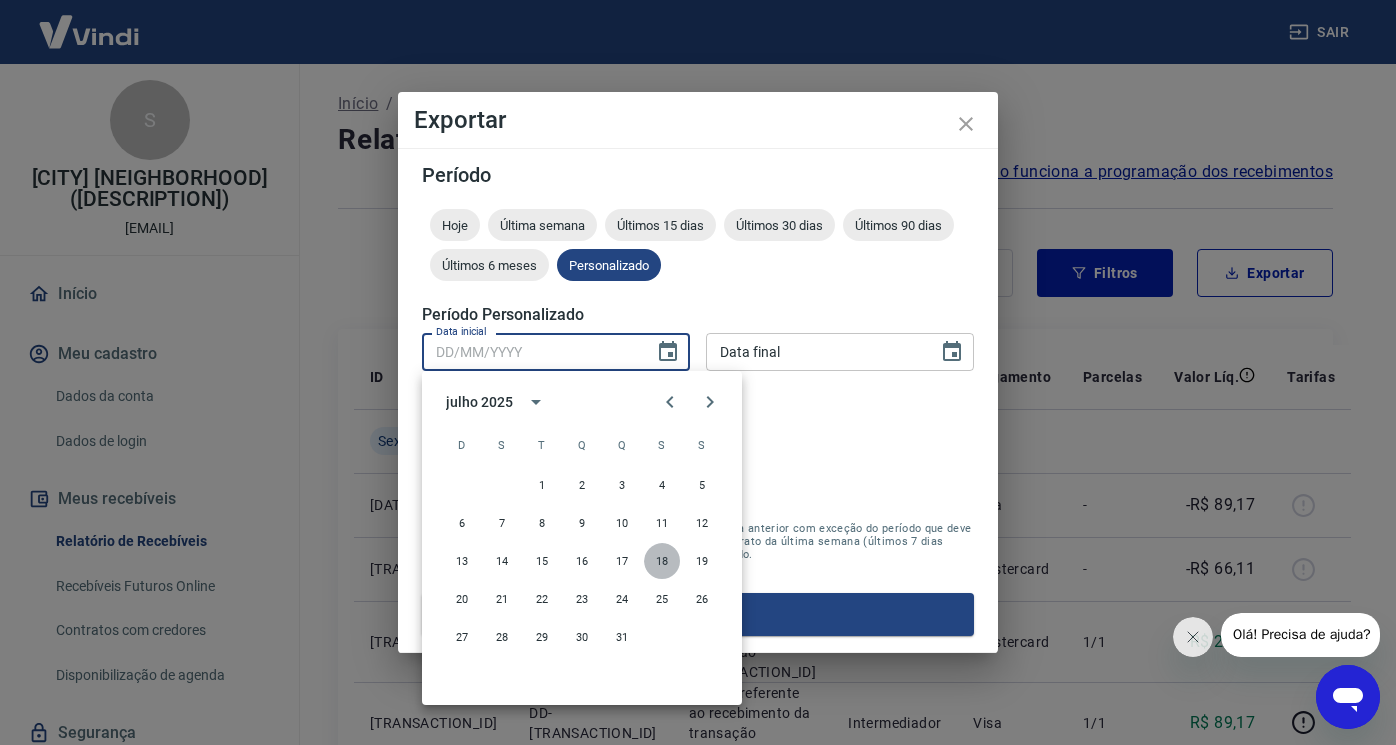 click on "18" at bounding box center (662, 561) 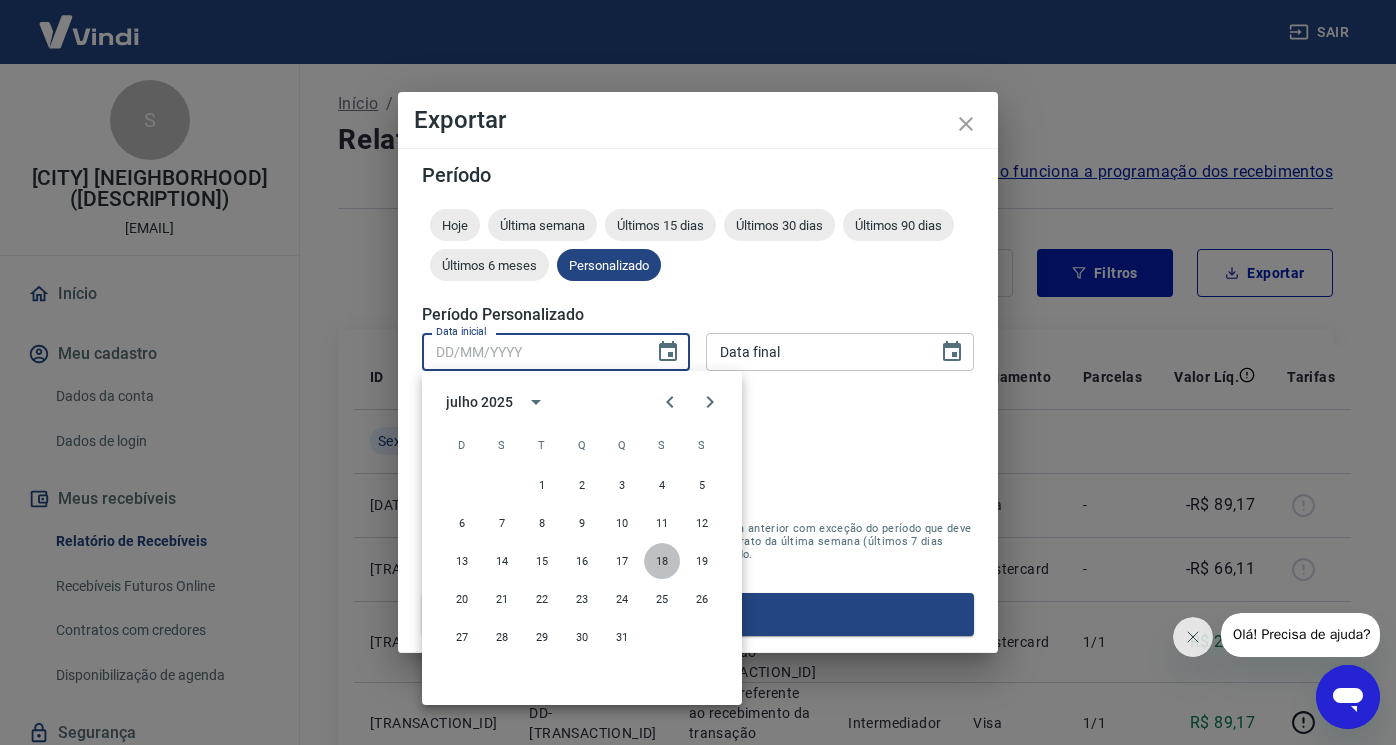 type on "[DATE]" 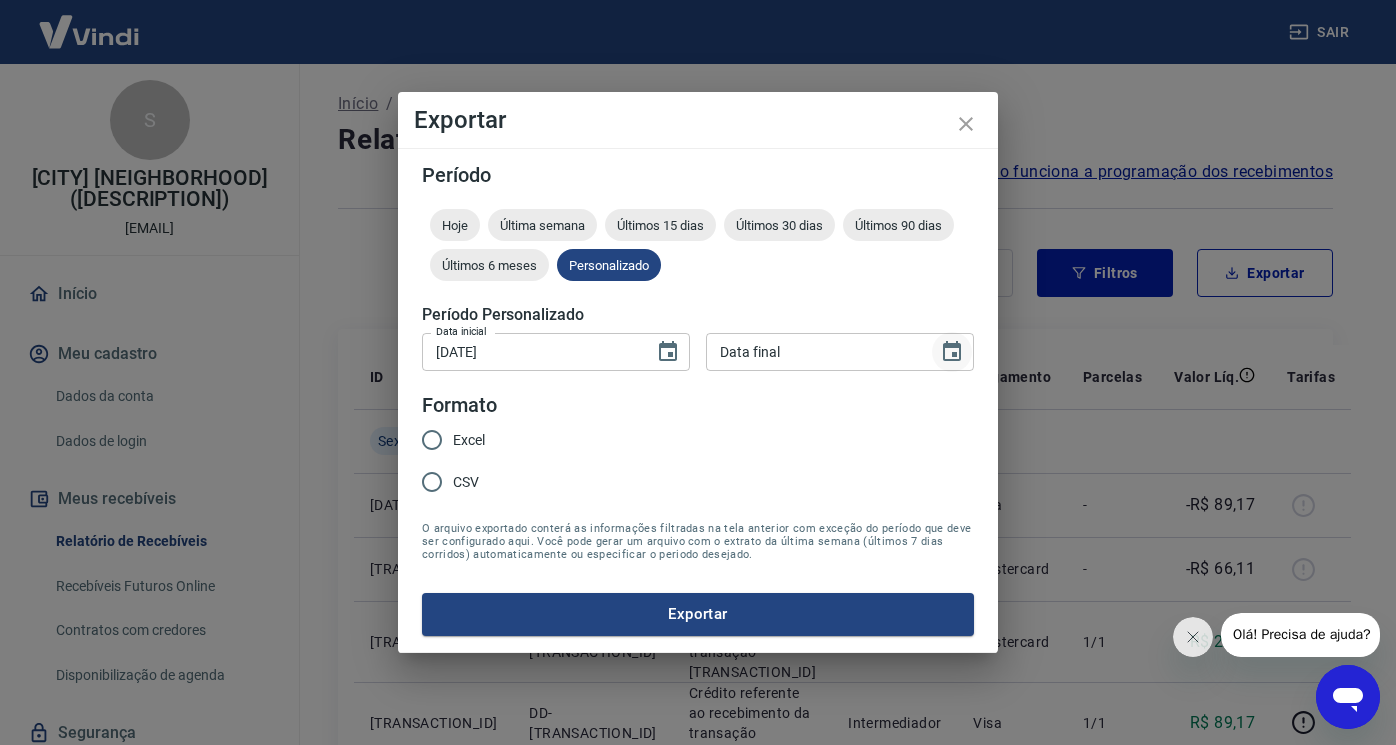 click at bounding box center [952, 352] 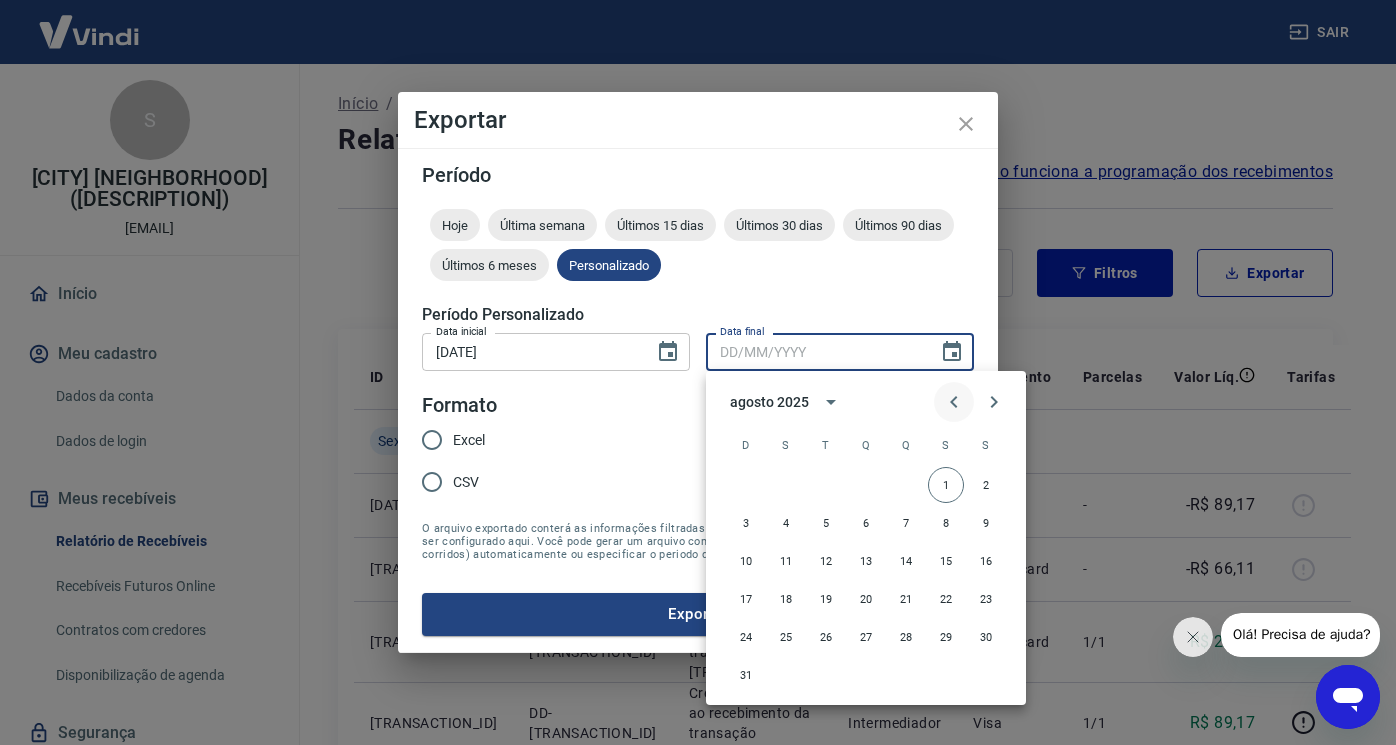 click 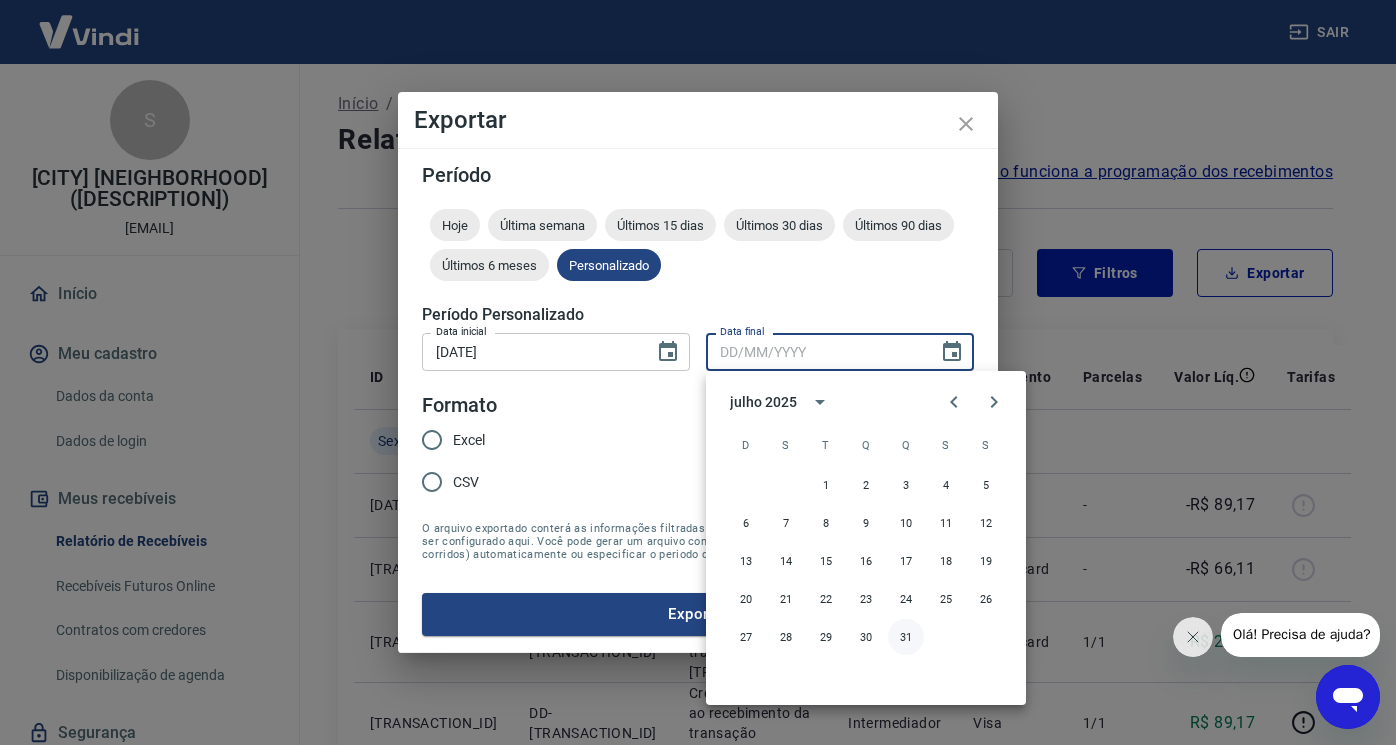 click on "31" at bounding box center (906, 637) 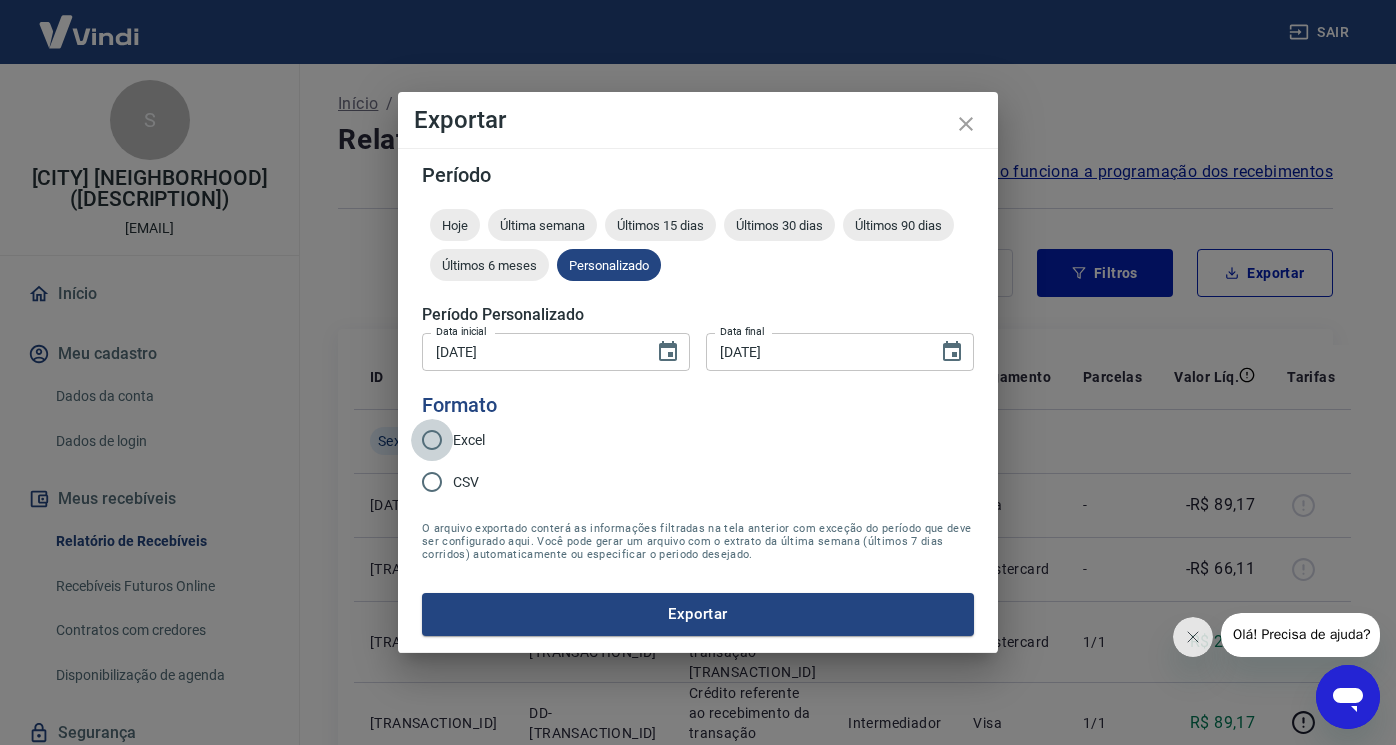 click on "Excel" at bounding box center [432, 440] 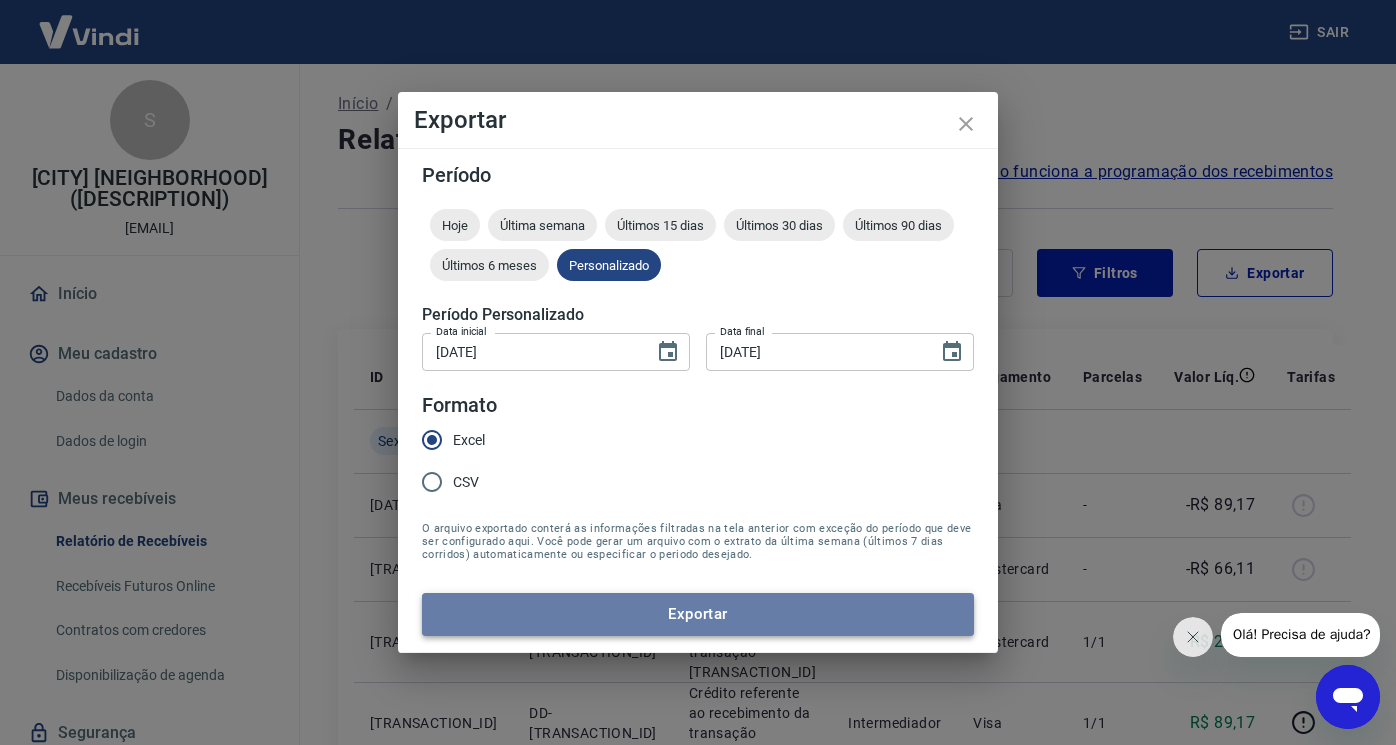 click on "Exportar" at bounding box center [698, 614] 